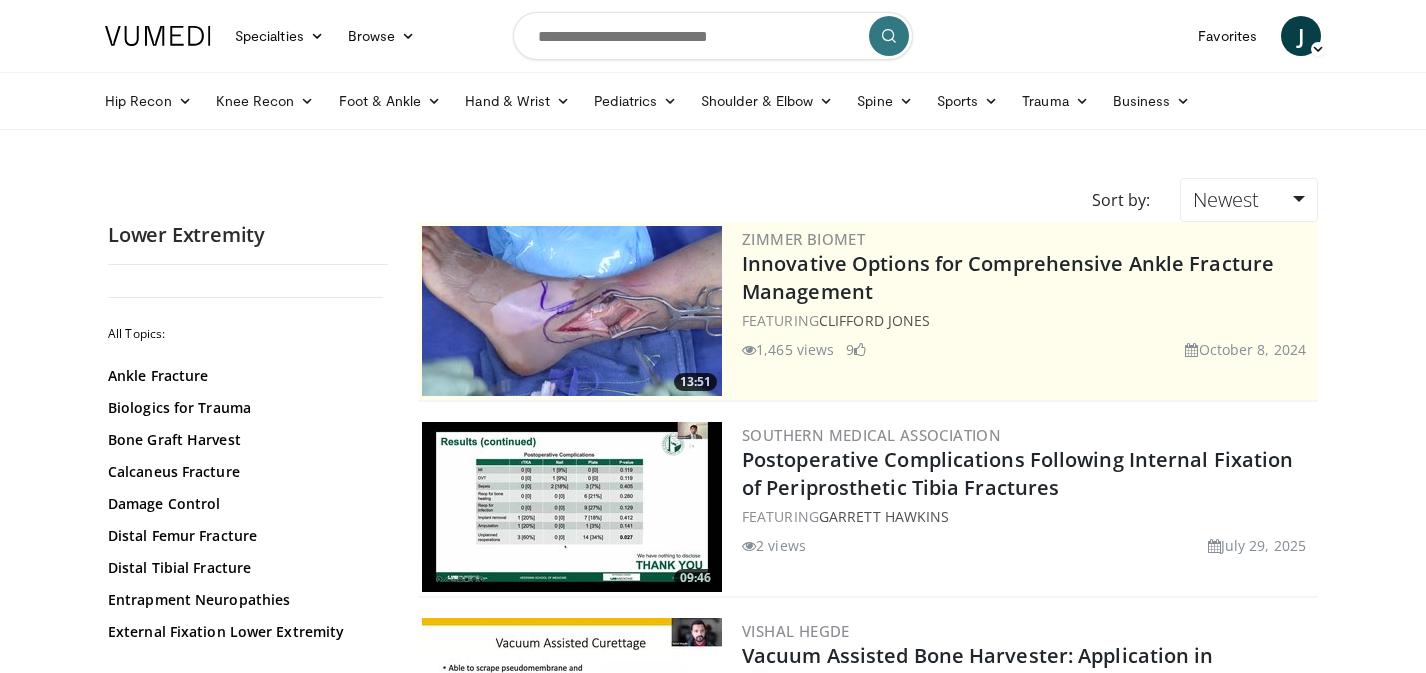 scroll, scrollTop: 0, scrollLeft: 0, axis: both 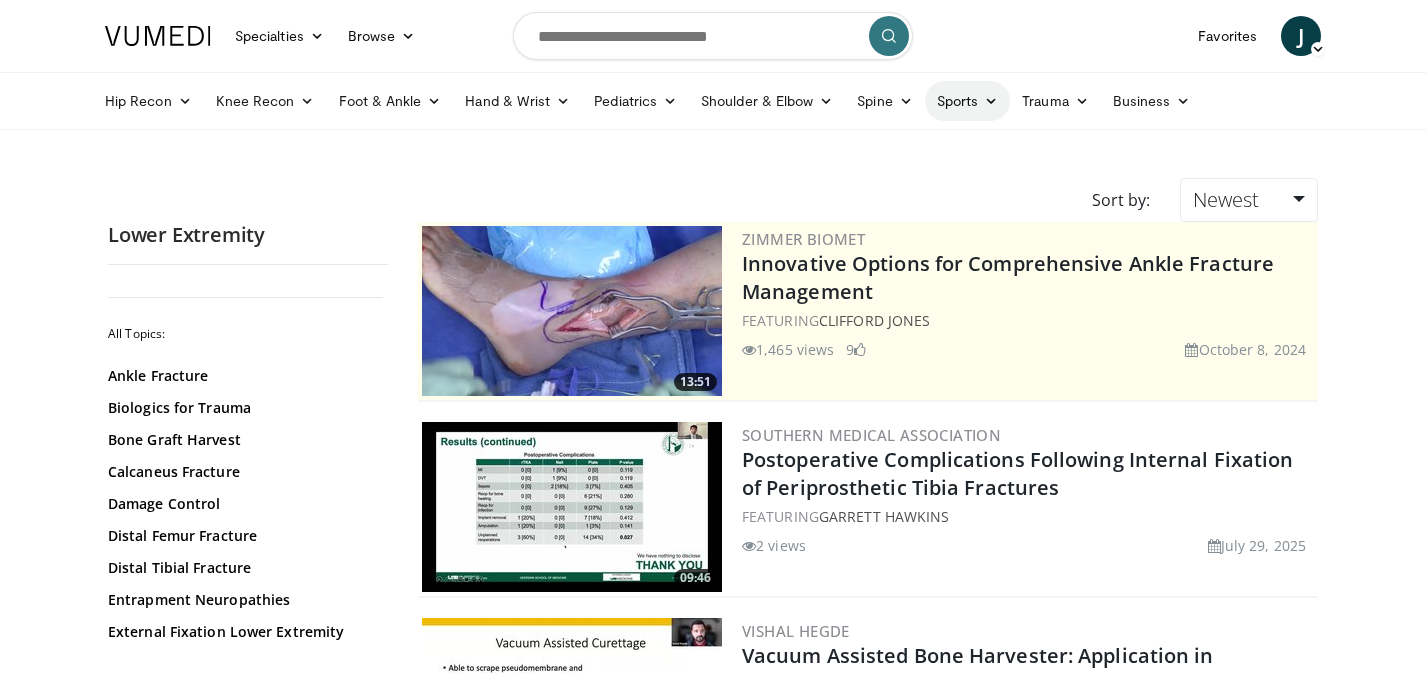 click on "Sports" at bounding box center (968, 101) 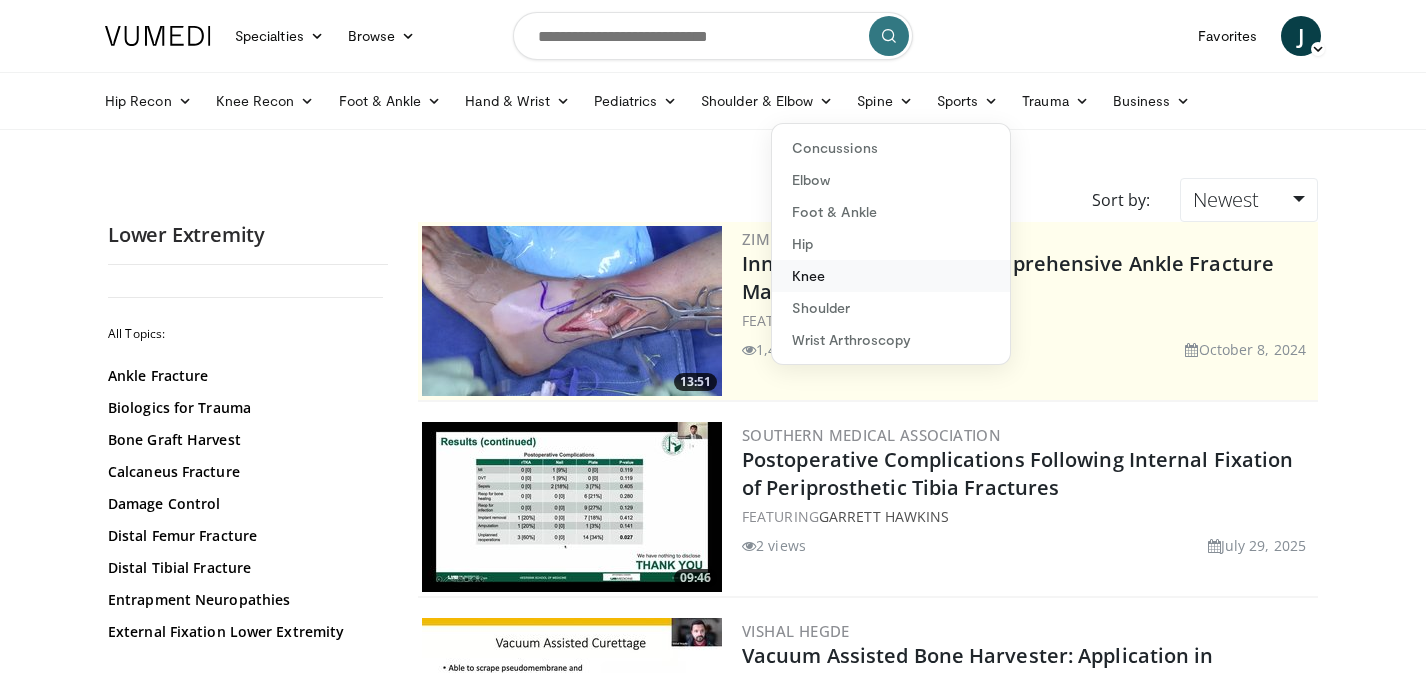 click on "Knee" at bounding box center (891, 276) 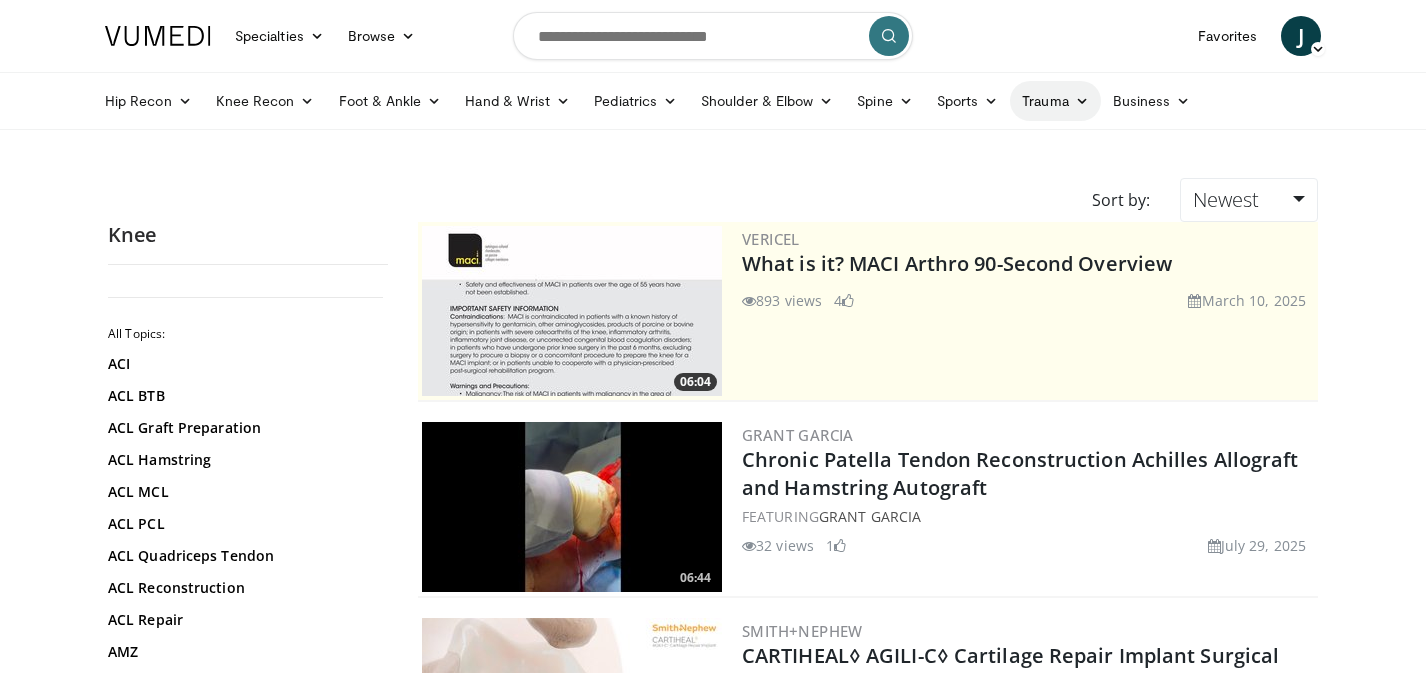 scroll, scrollTop: 0, scrollLeft: 0, axis: both 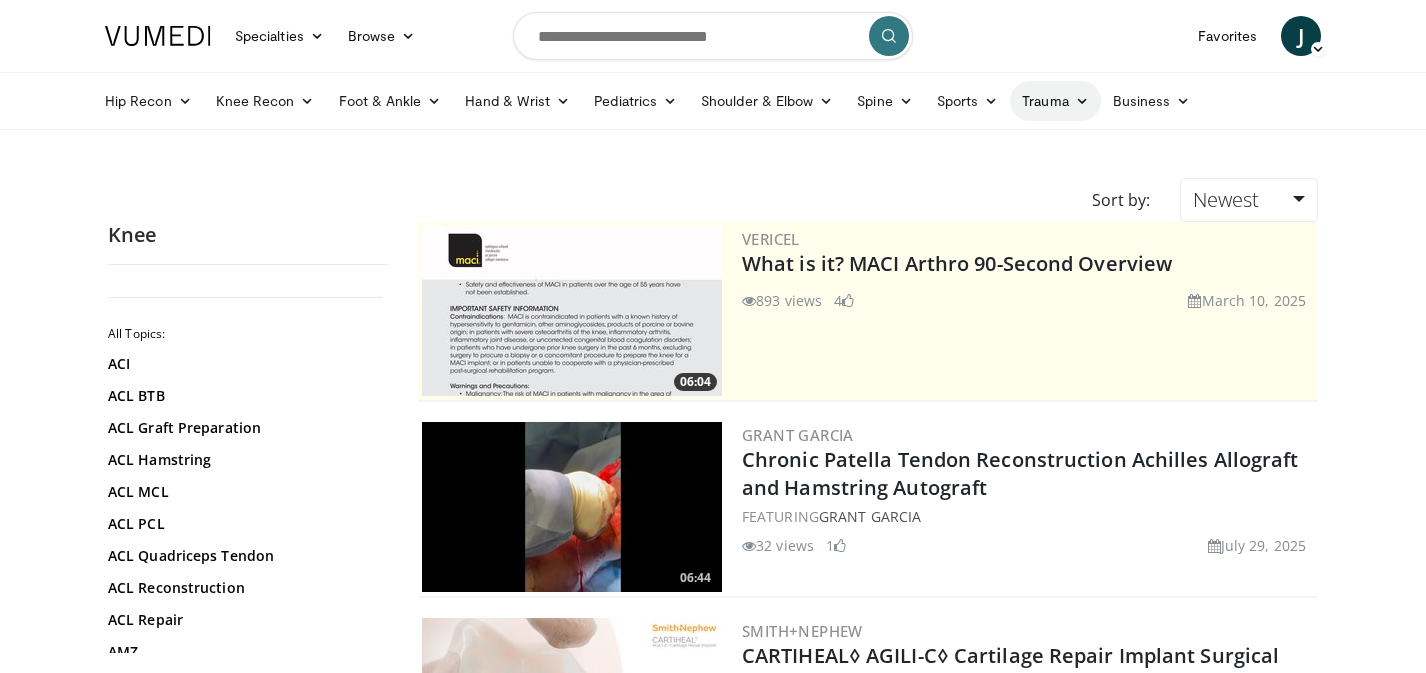 click on "Trauma" at bounding box center [1055, 101] 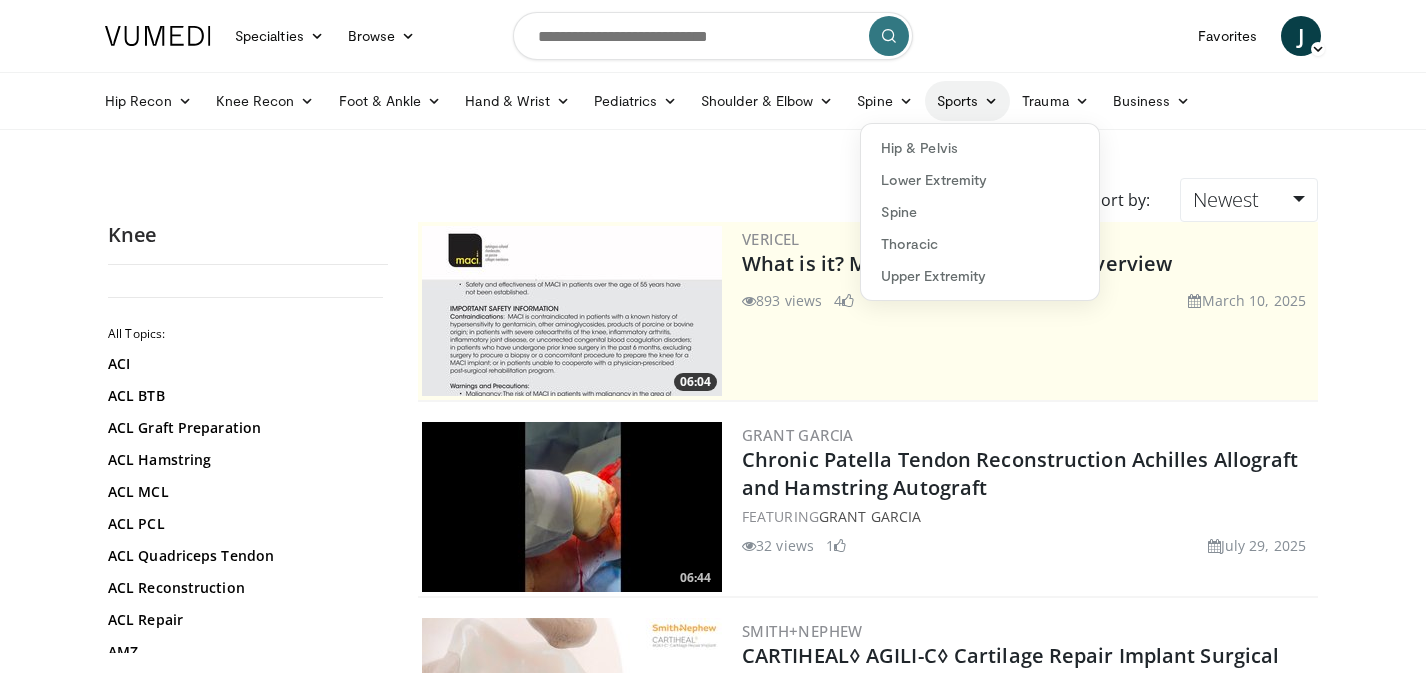 click on "Sports" at bounding box center (968, 101) 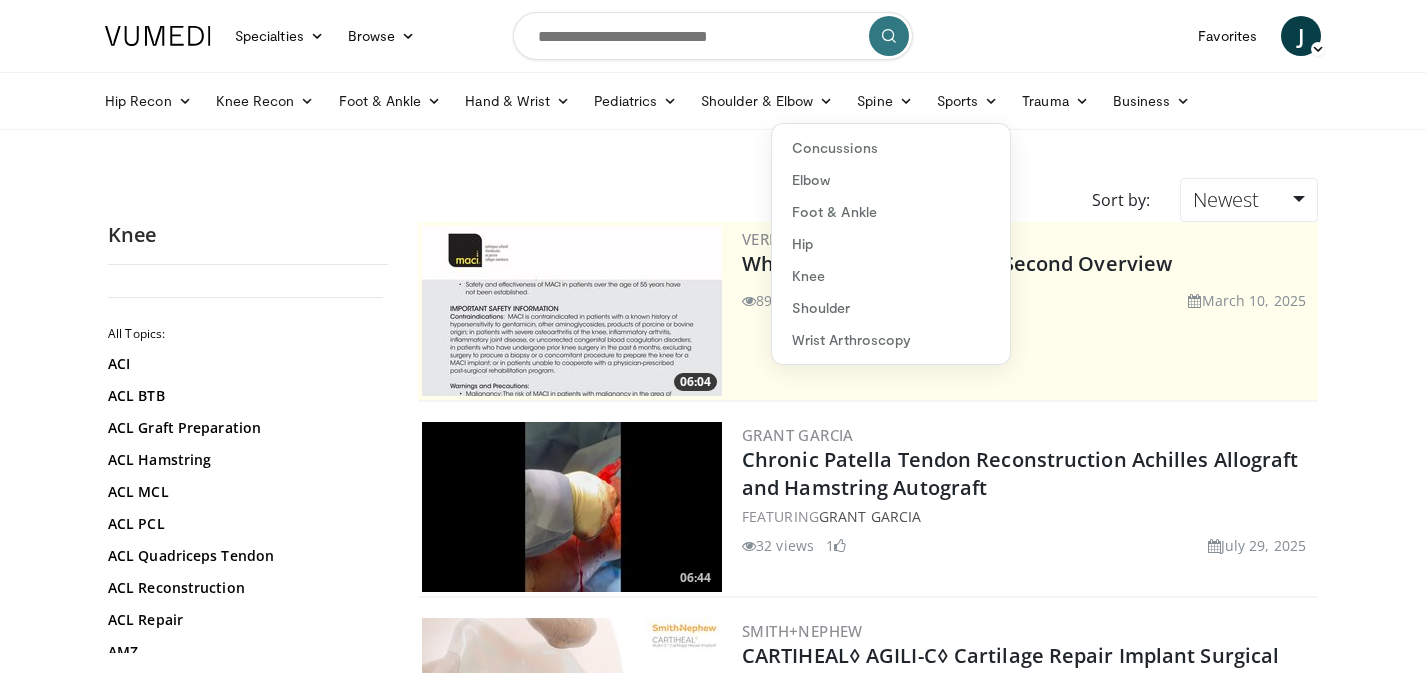 click on "Specialties
Adult & Family Medicine
Allergy, Asthma, Immunology
Anesthesiology
Cardiology
Dental
Dermatology
Endocrinology
Gastroenterology & Hepatology
General Surgery
Hematology & Oncology
Infectious Disease
Nephrology
Neurology
Neurosurgery
Obstetrics & Gynecology
Ophthalmology
Oral Maxillofacial
Orthopaedics
Otolaryngology
Pediatrics
Plastic Surgery
Podiatry
Psychiatry
Pulmonology
Radiation Oncology
Radiology
Rheumatology
Urology" at bounding box center [713, 2785] 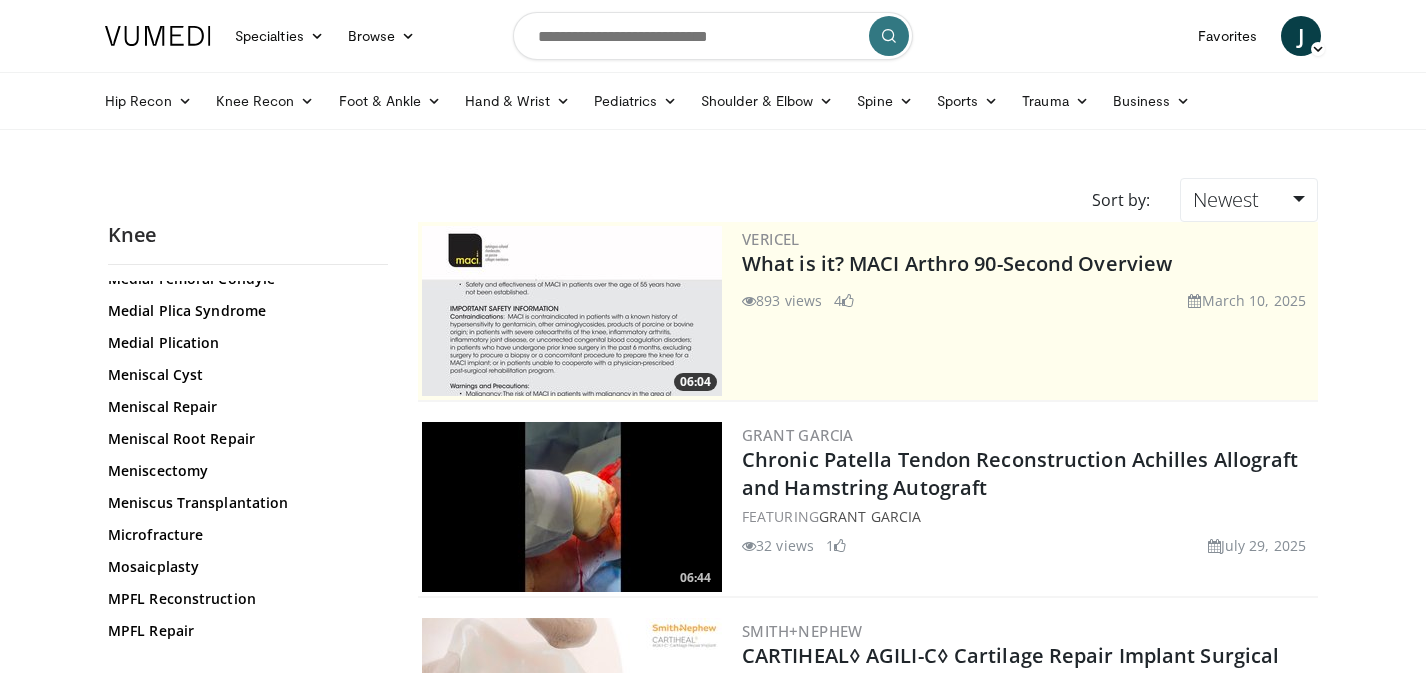 scroll, scrollTop: 1373, scrollLeft: 0, axis: vertical 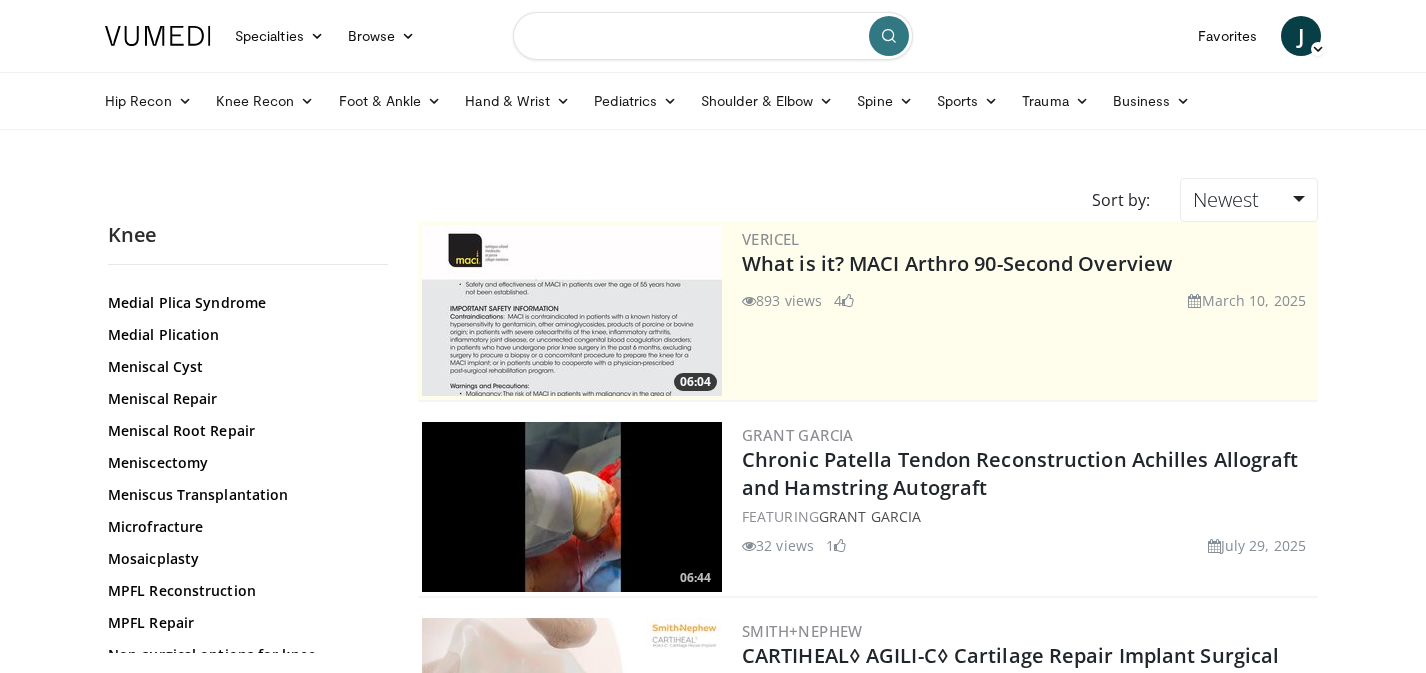 click at bounding box center (713, 36) 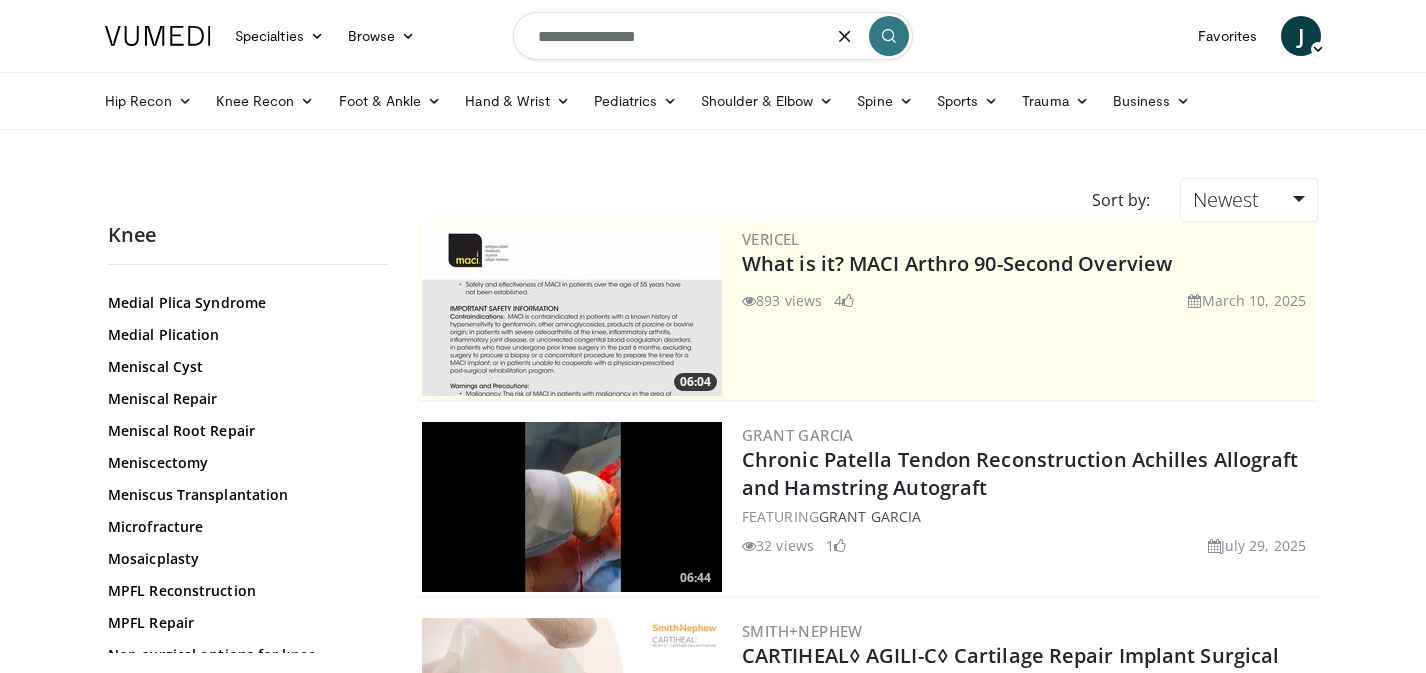 type on "**********" 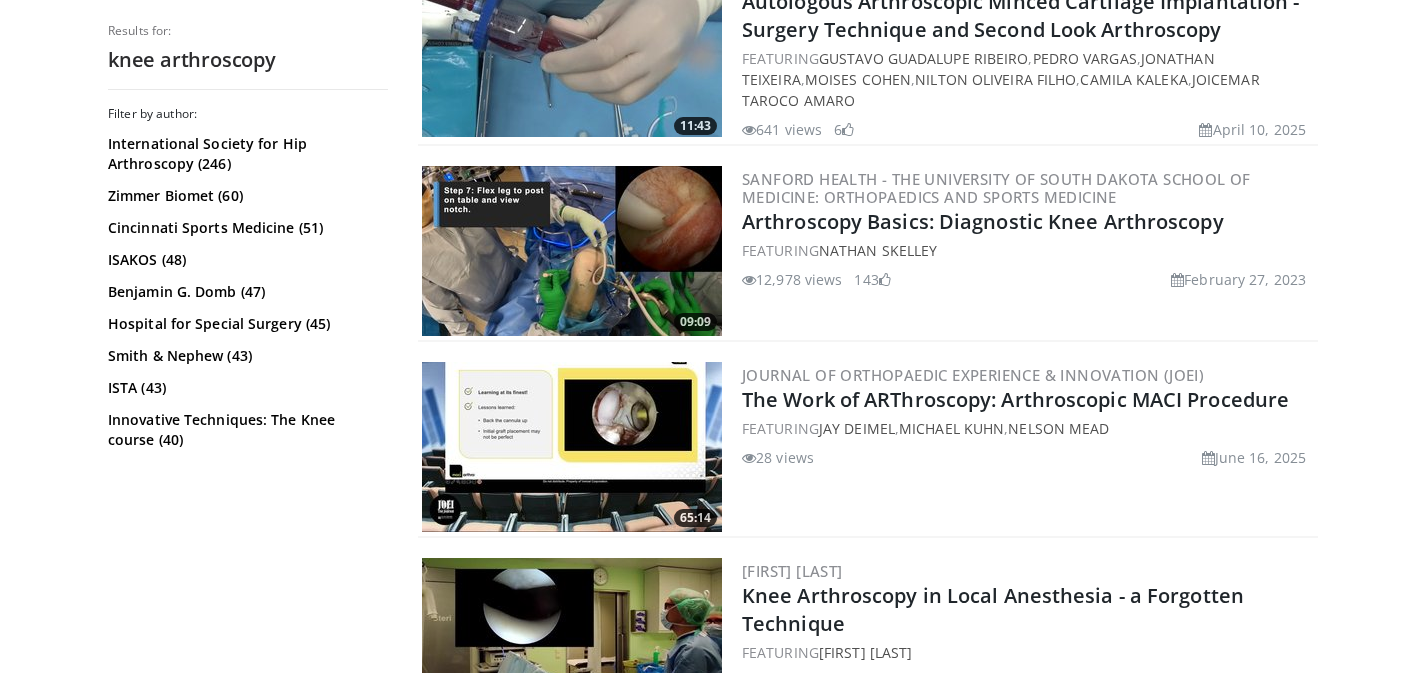 scroll, scrollTop: 1047, scrollLeft: 0, axis: vertical 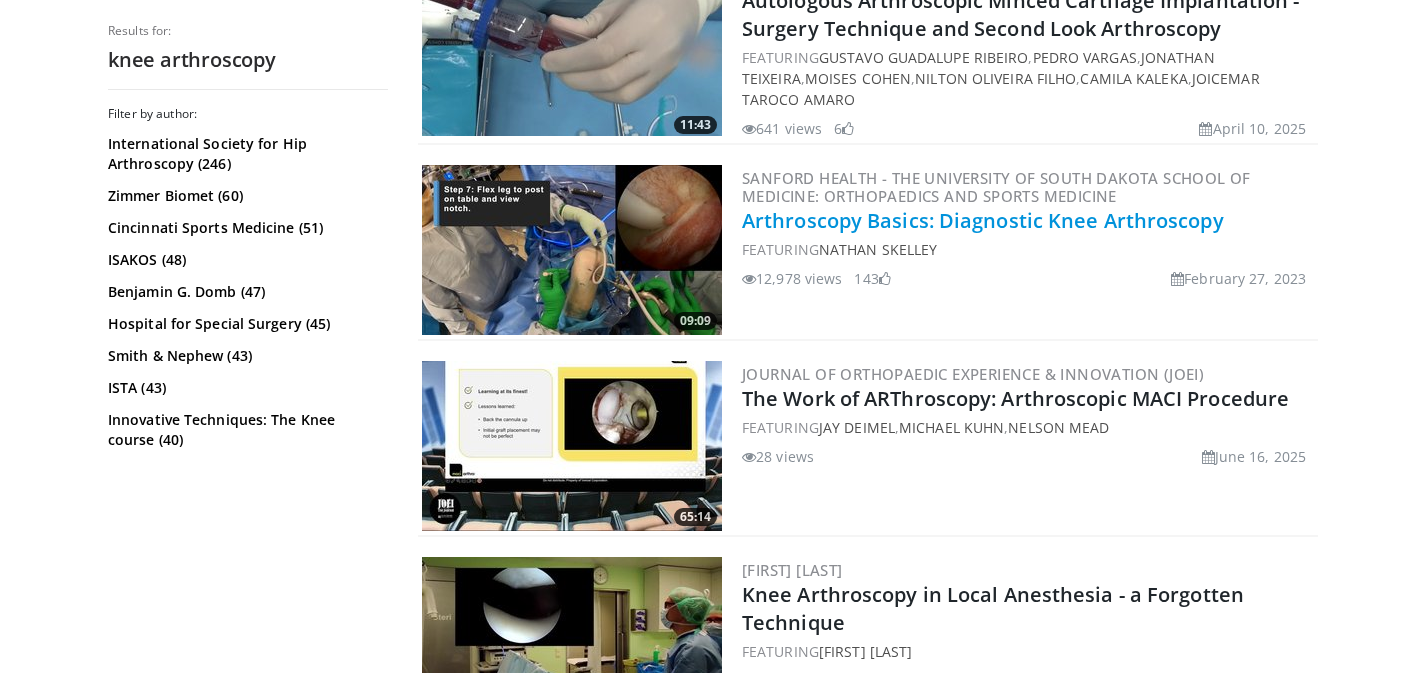click on "Arthroscopy Basics: Diagnostic Knee Arthroscopy" at bounding box center [983, 220] 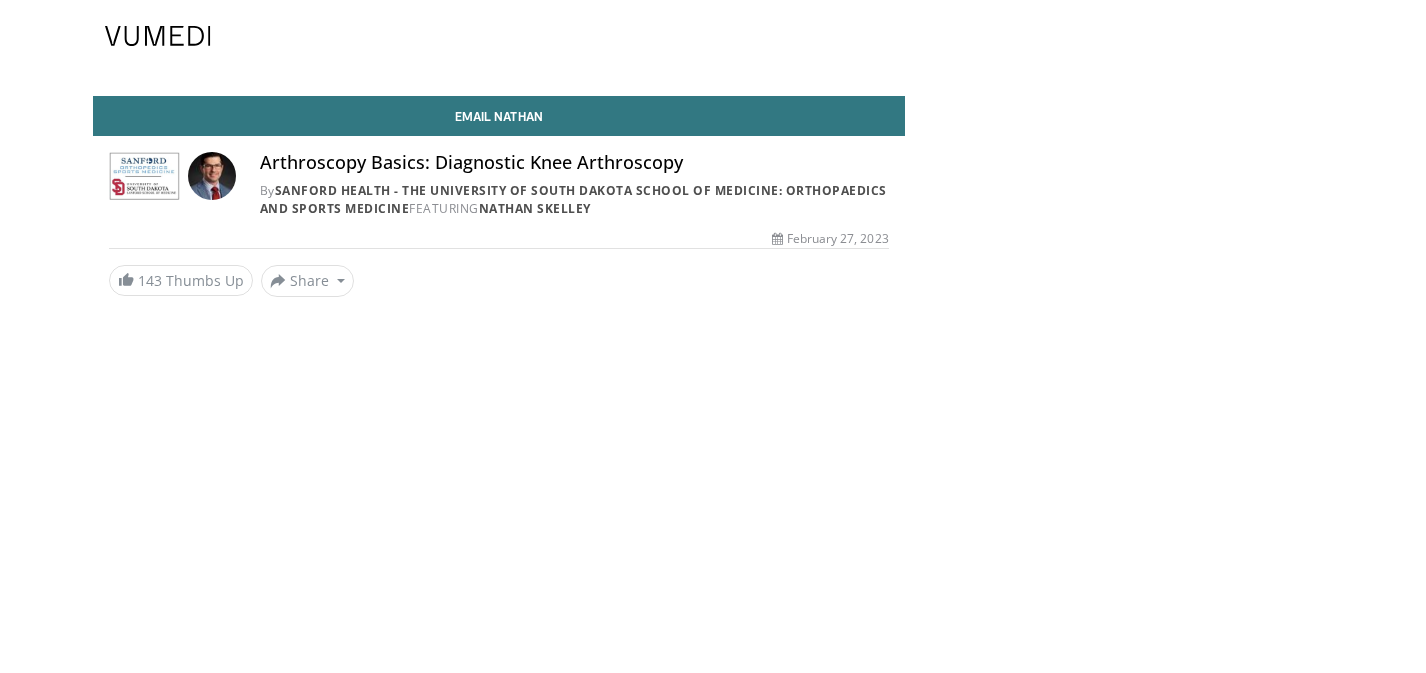 scroll, scrollTop: 0, scrollLeft: 0, axis: both 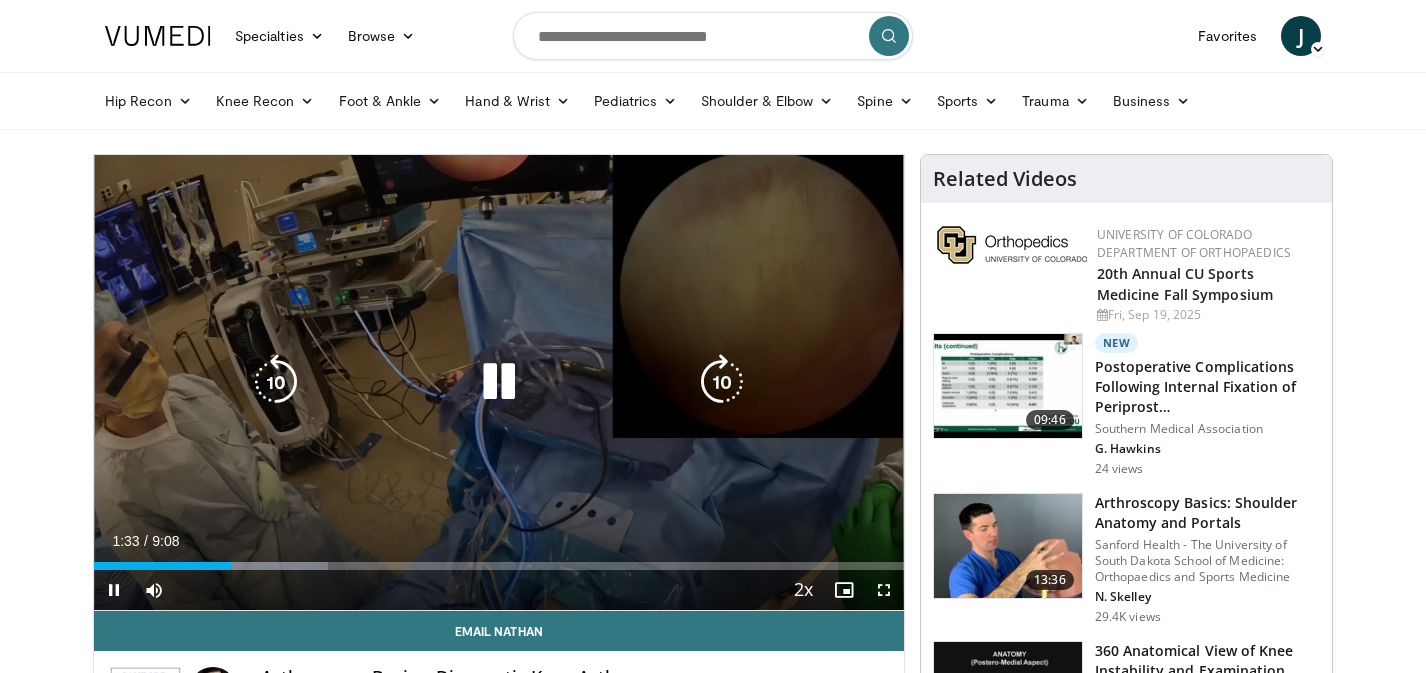 click at bounding box center (276, 382) 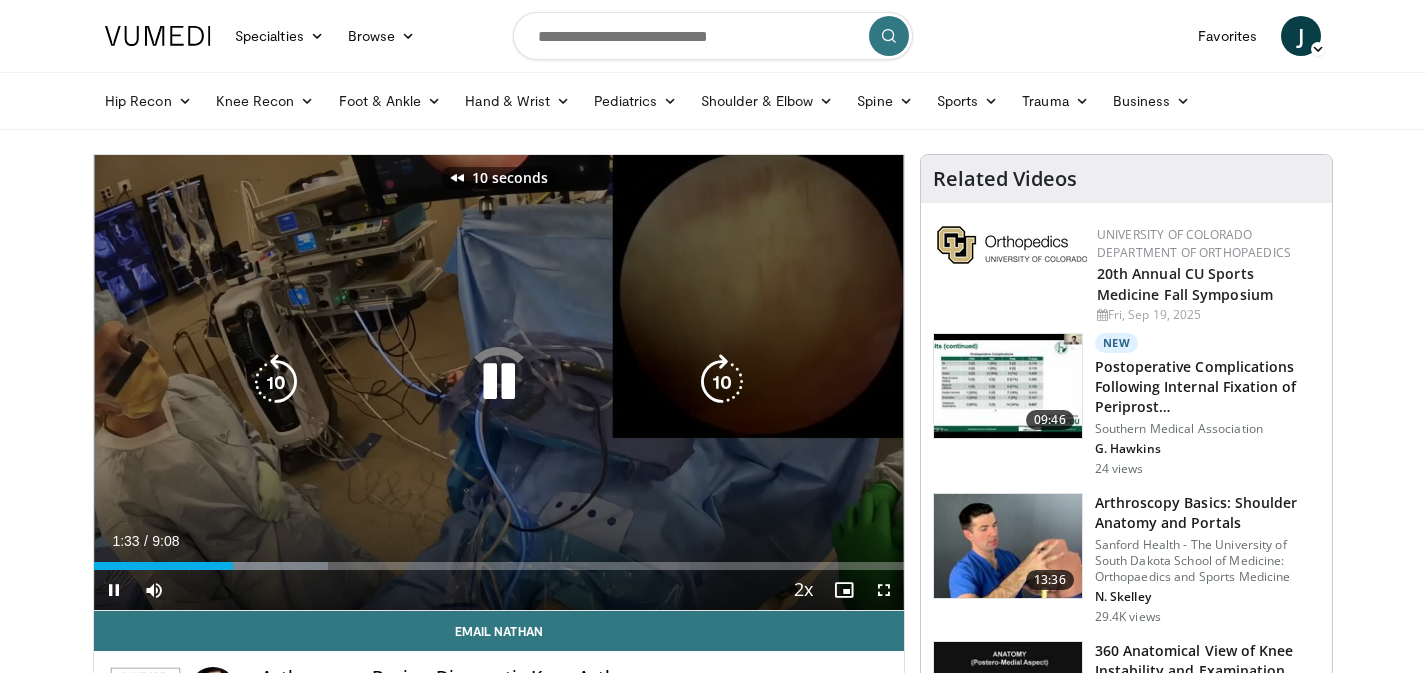 click at bounding box center (276, 382) 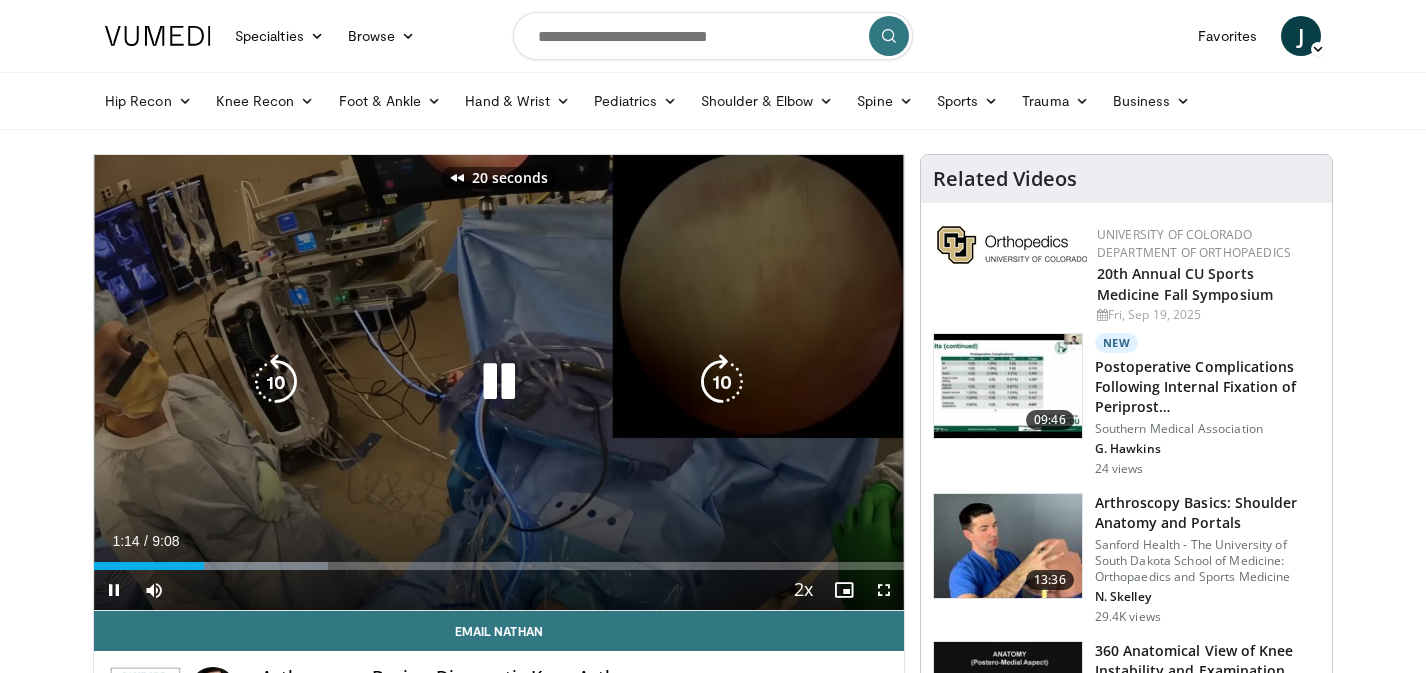 click at bounding box center [276, 382] 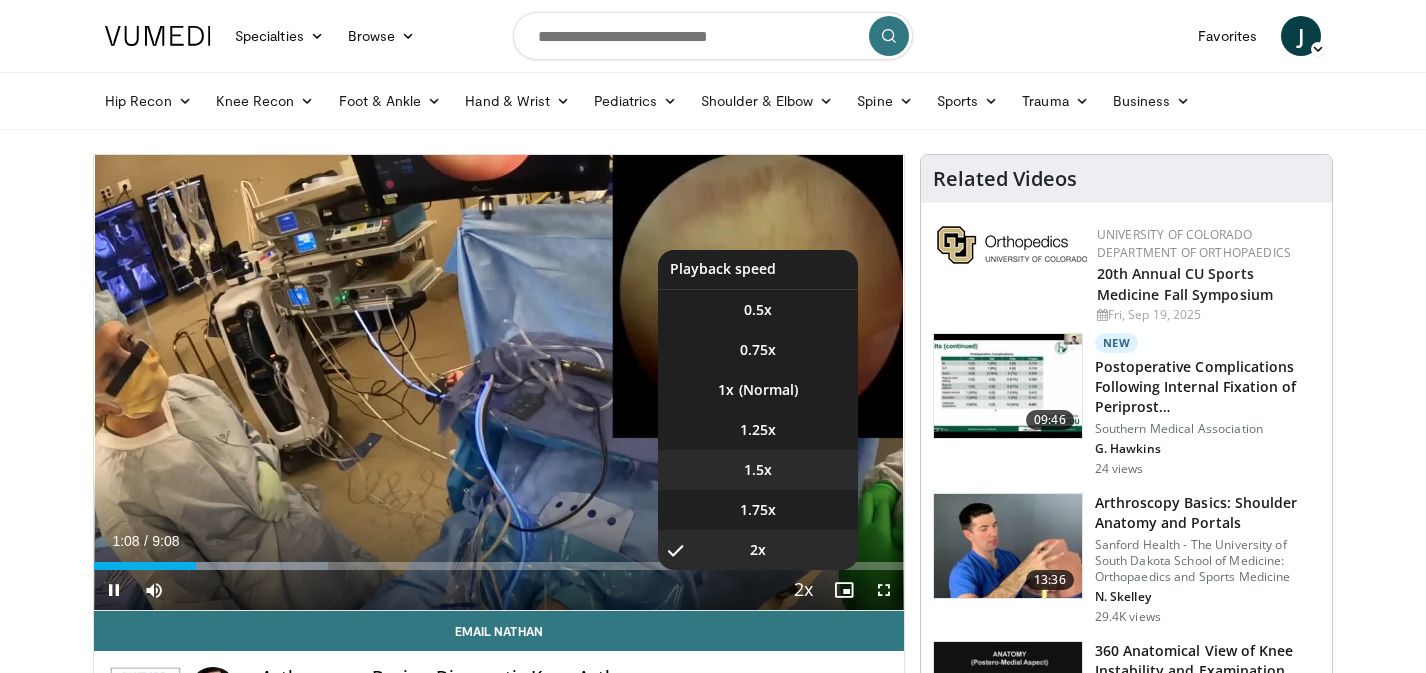 click on "1.5x" at bounding box center (758, 470) 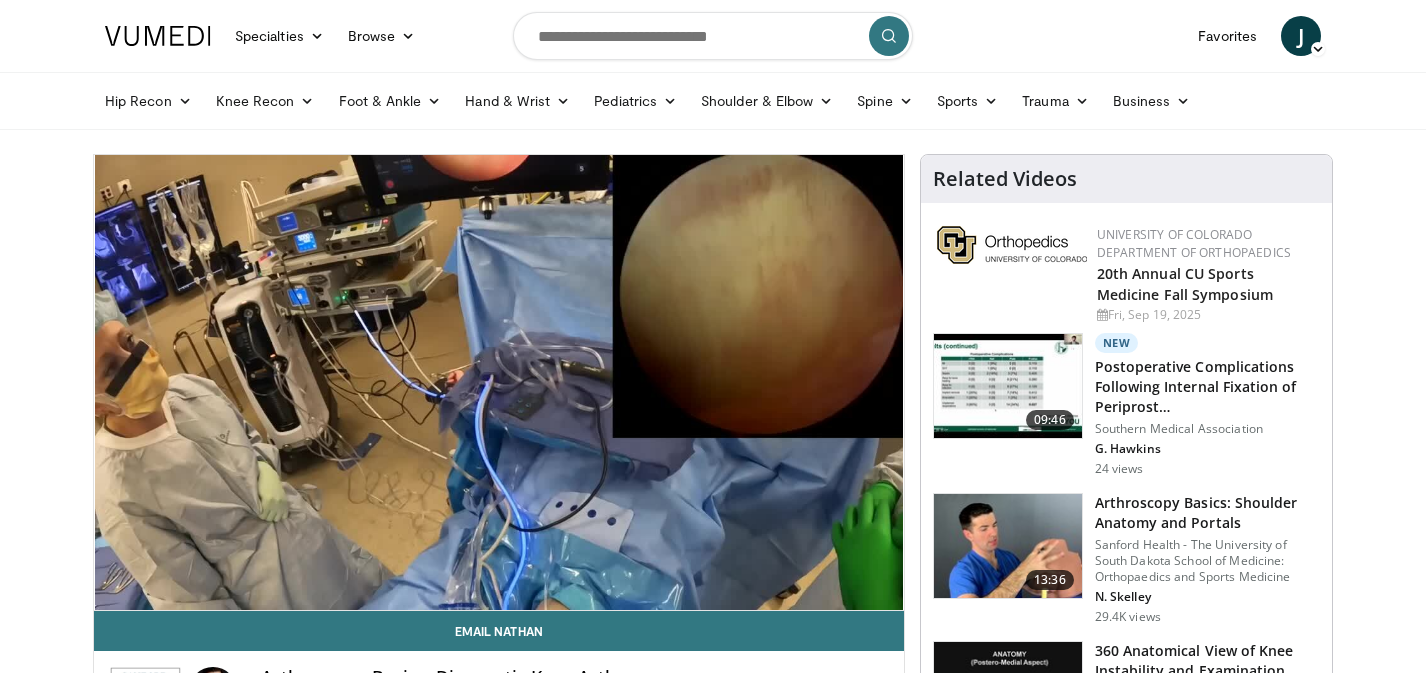 click on "**********" at bounding box center (506, 1591) 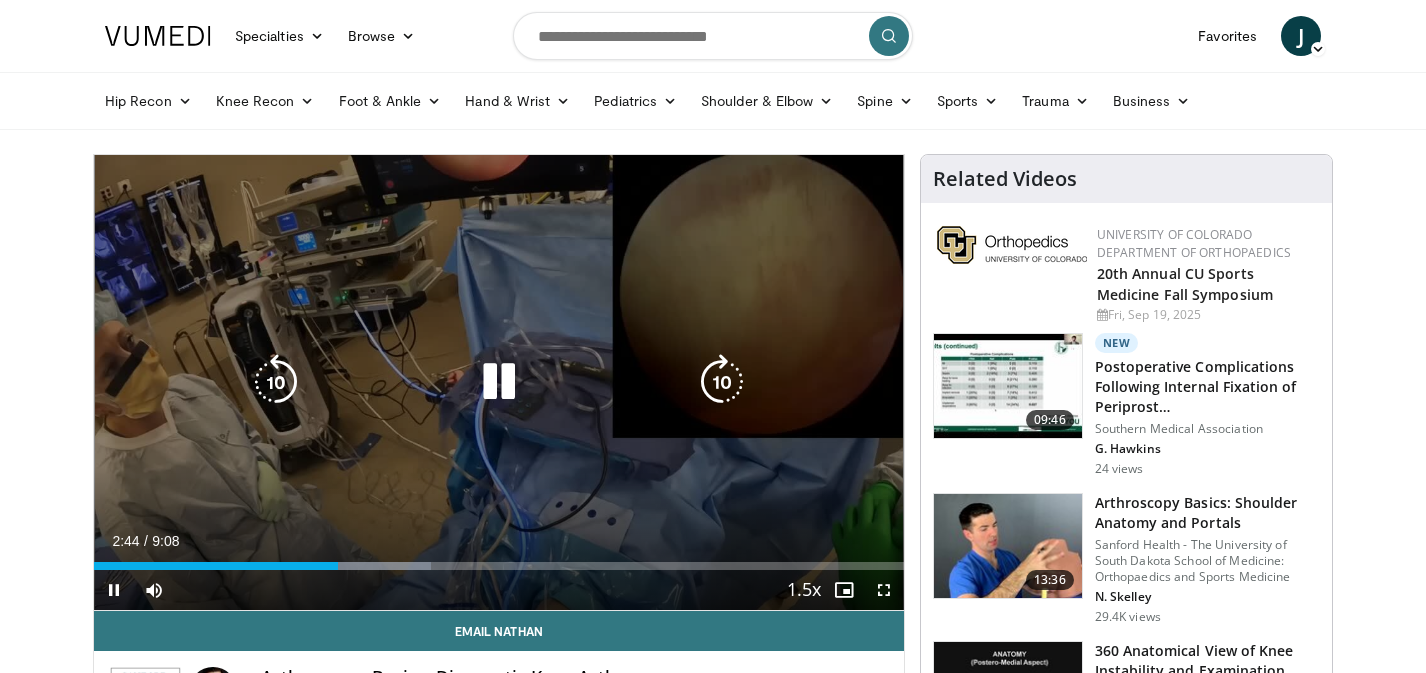 click on "30 seconds
Tap to unmute" at bounding box center [499, 382] 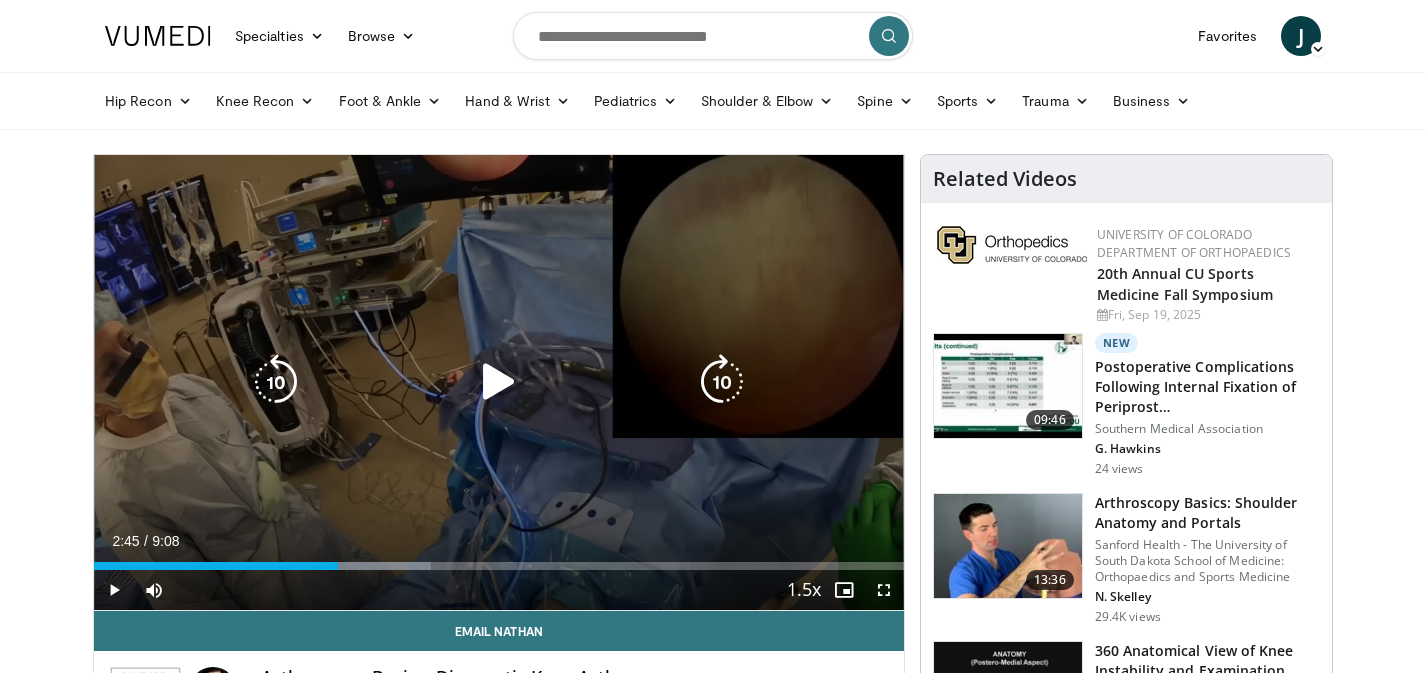 click at bounding box center (499, 382) 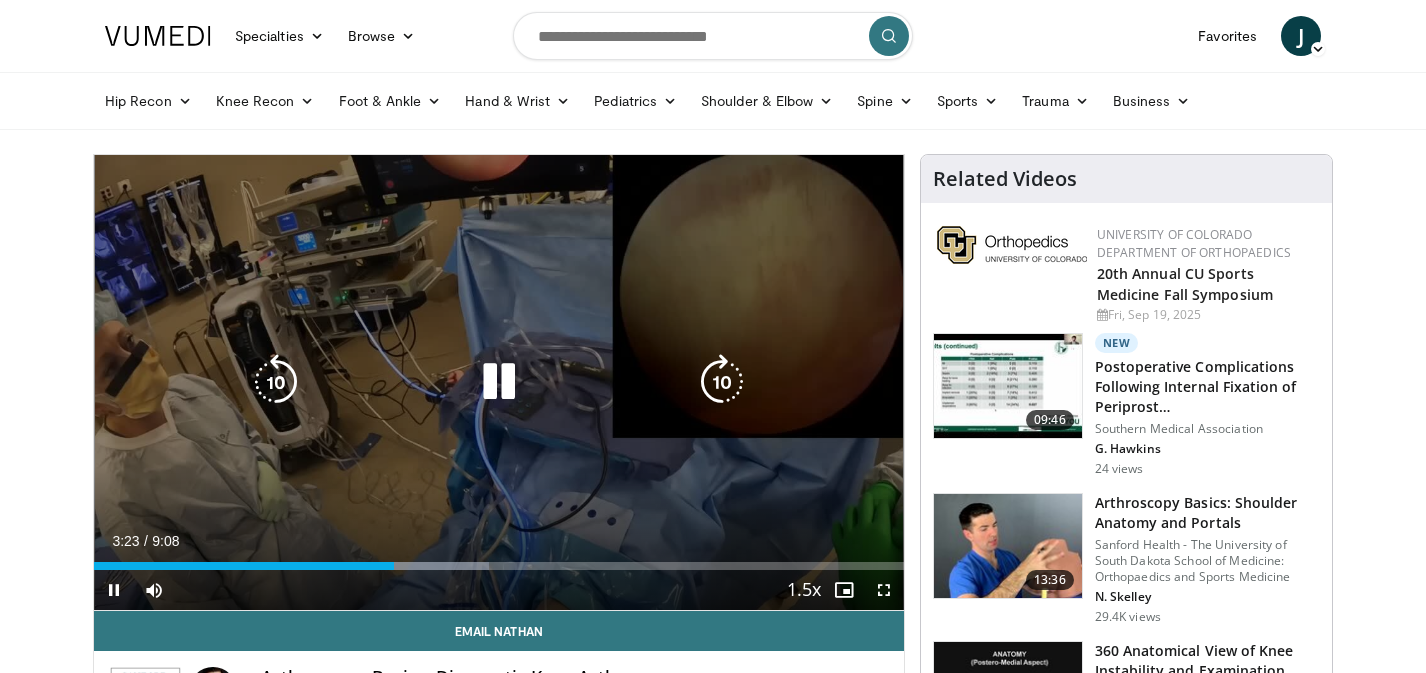 click at bounding box center [499, 382] 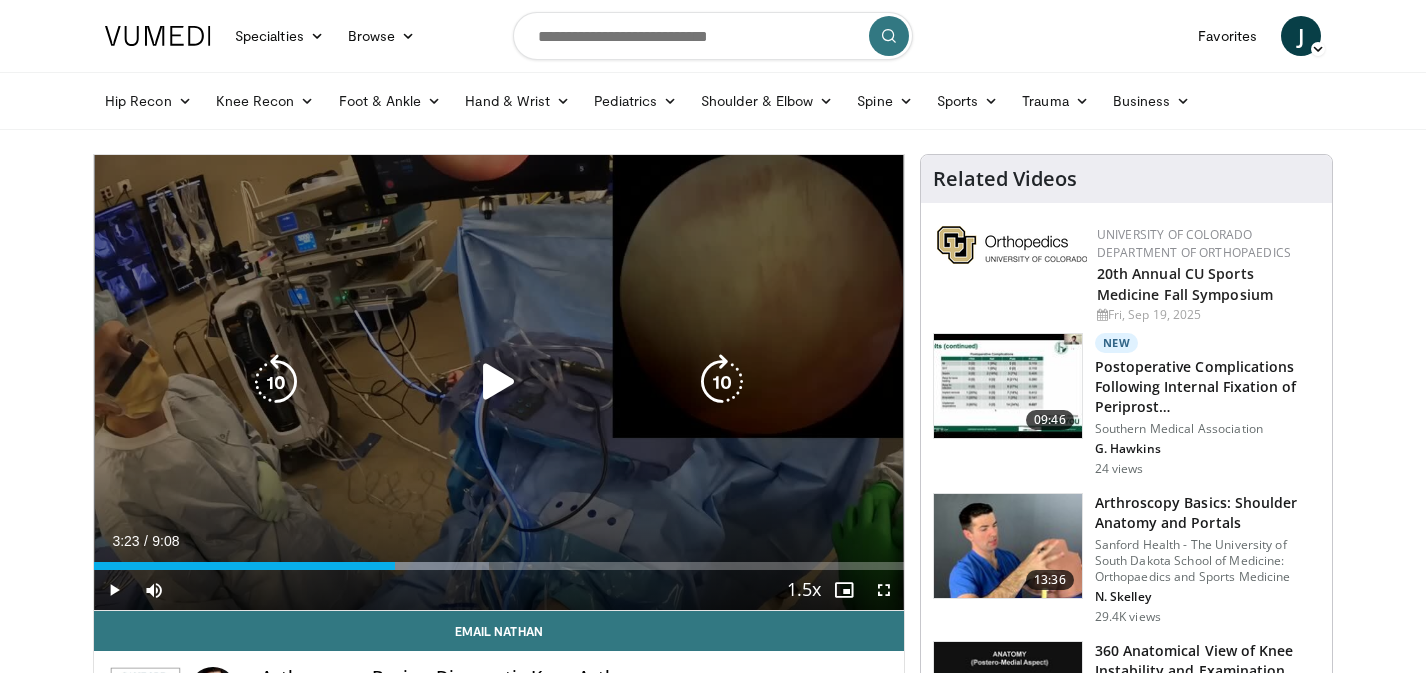 click at bounding box center [499, 382] 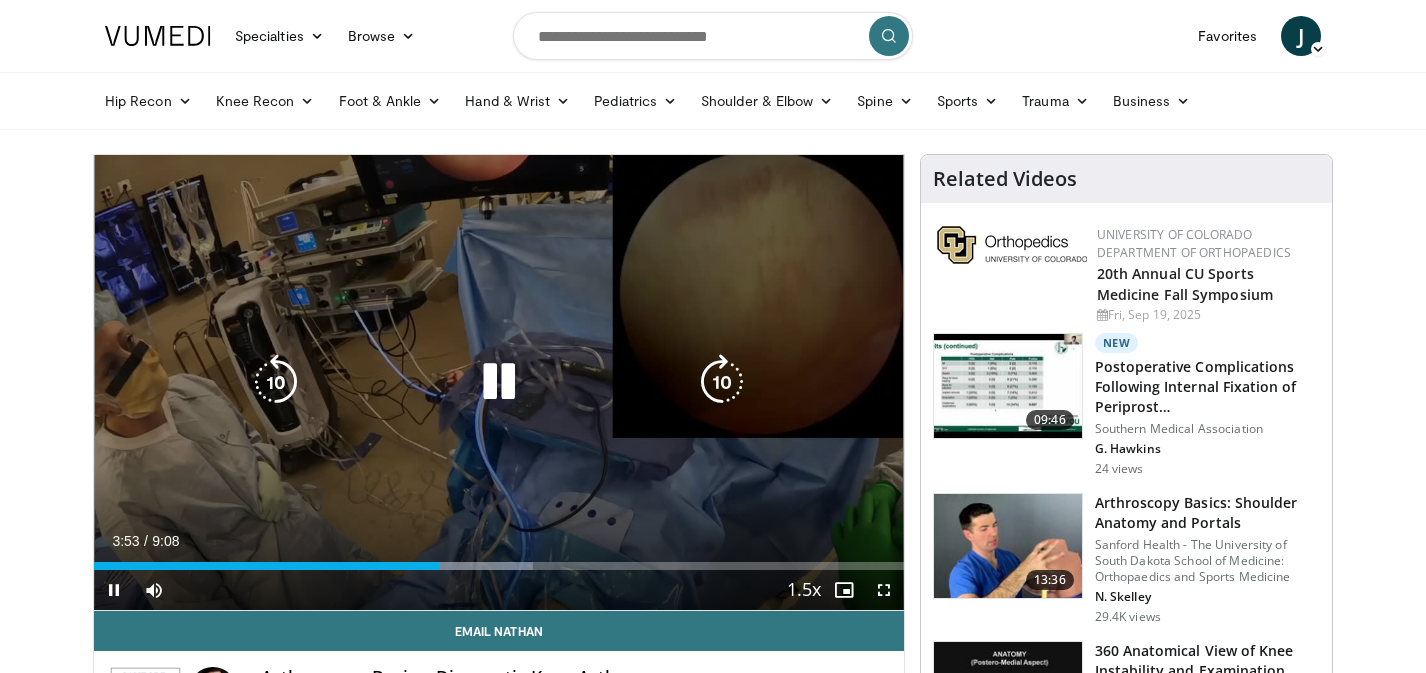 click at bounding box center [499, 382] 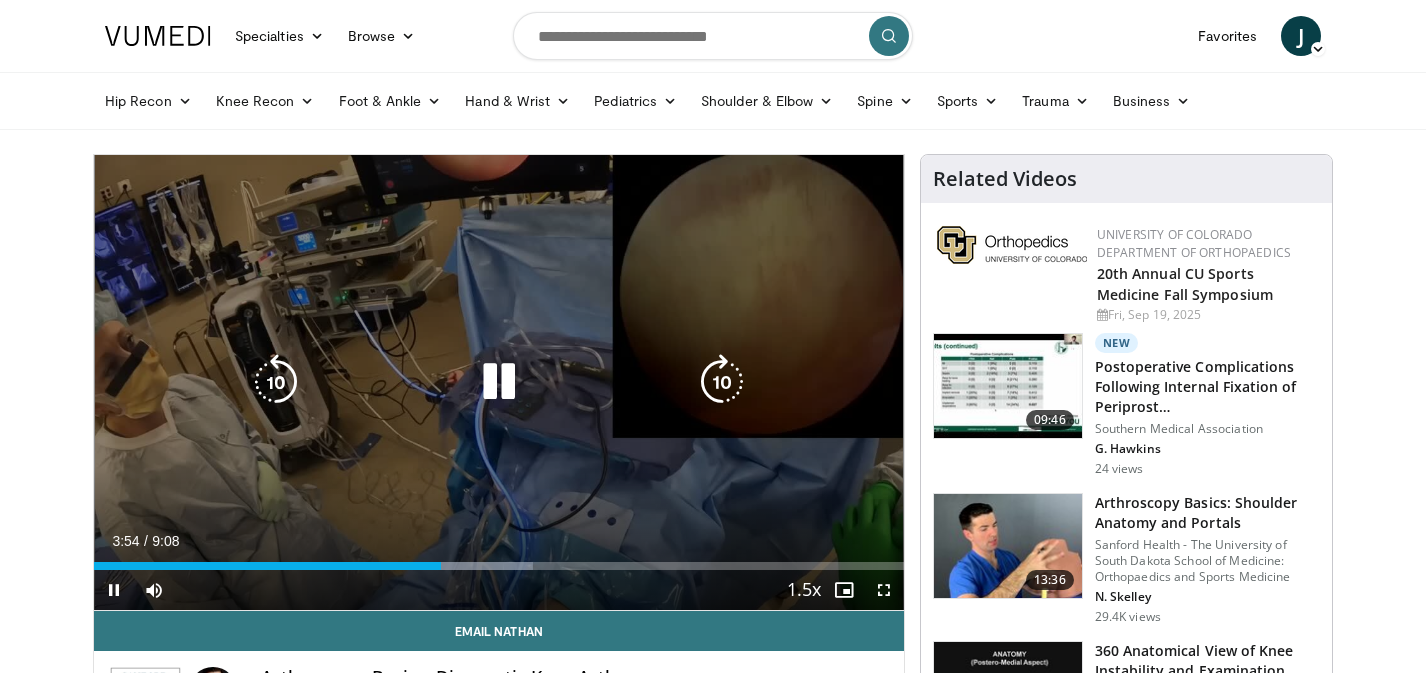click at bounding box center (499, 382) 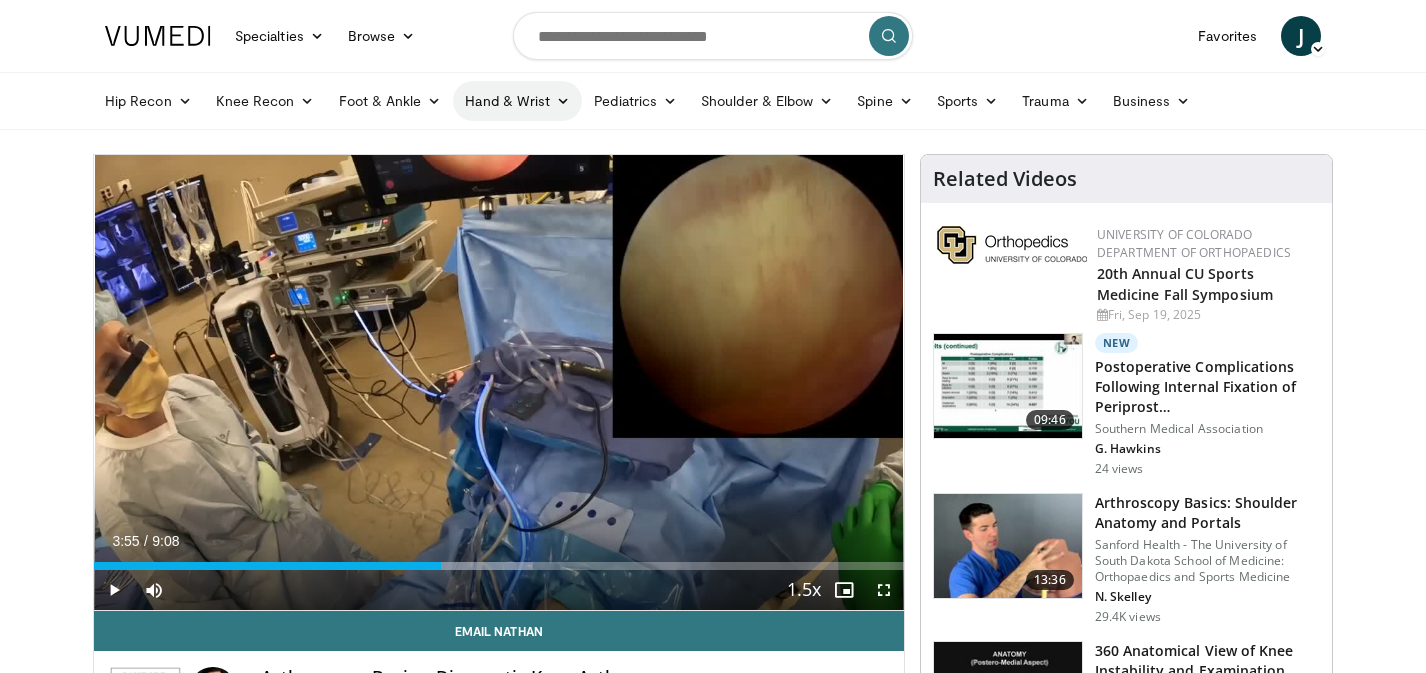 click on "Hand & Wrist" at bounding box center (517, 101) 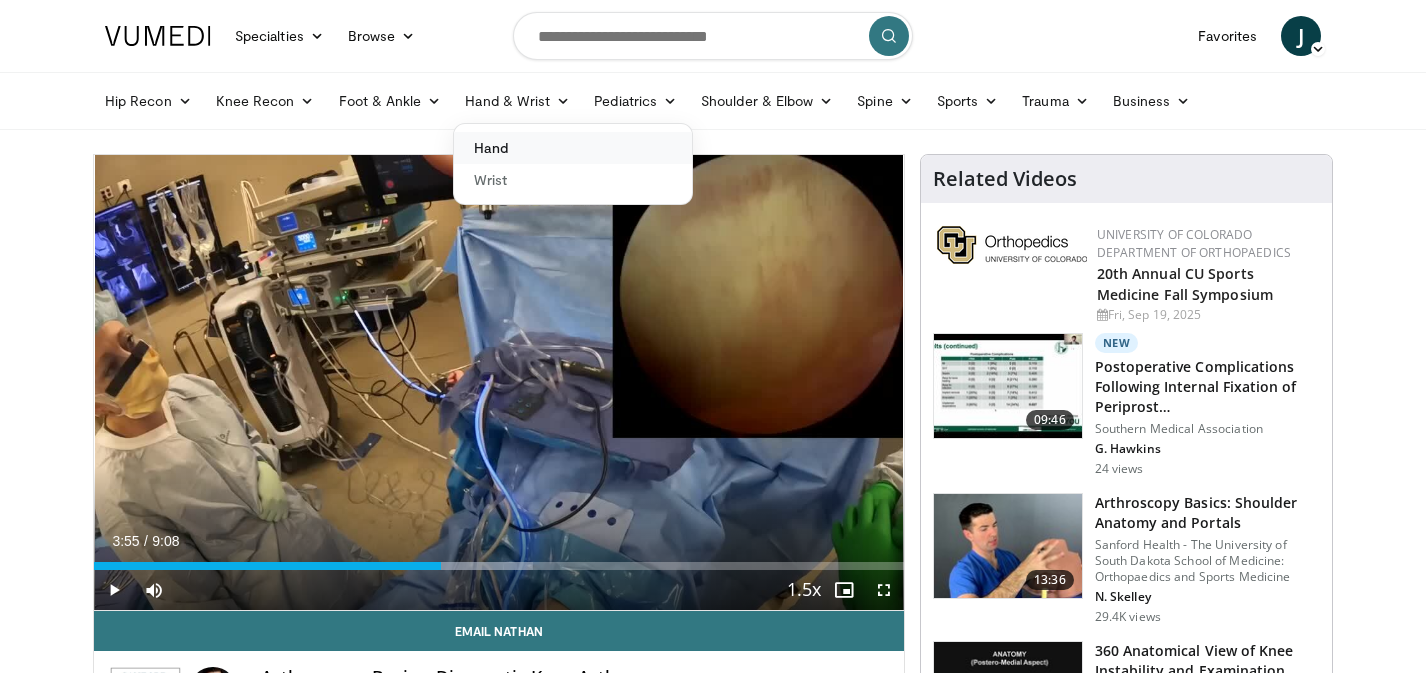 click on "Hand" at bounding box center [573, 148] 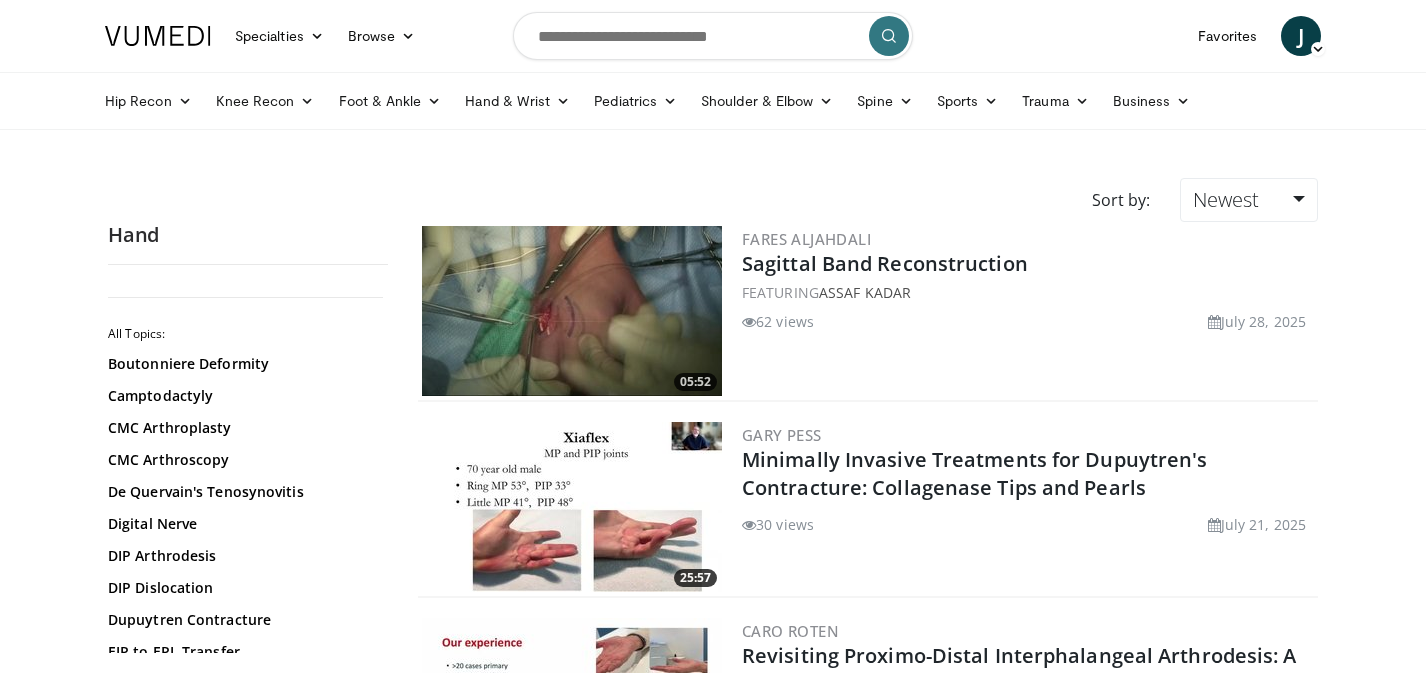 scroll, scrollTop: 0, scrollLeft: 0, axis: both 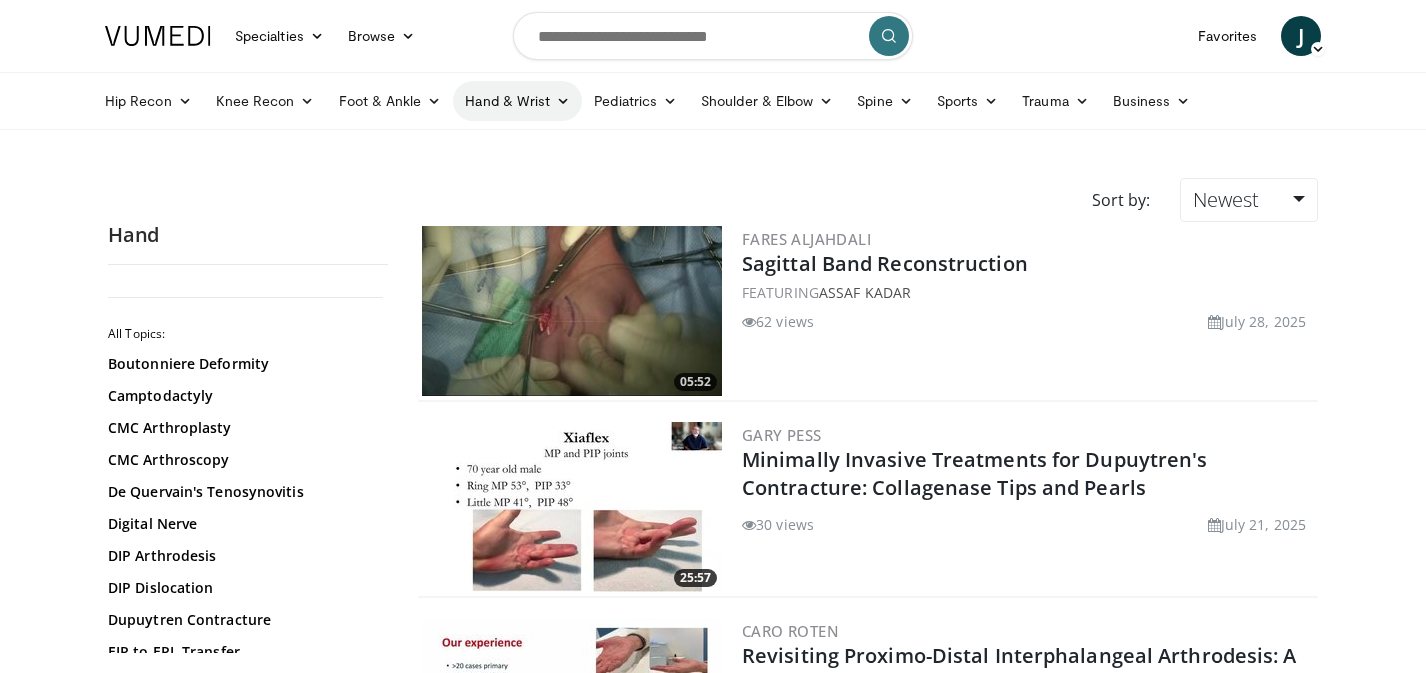 click on "Hand & Wrist" at bounding box center [517, 101] 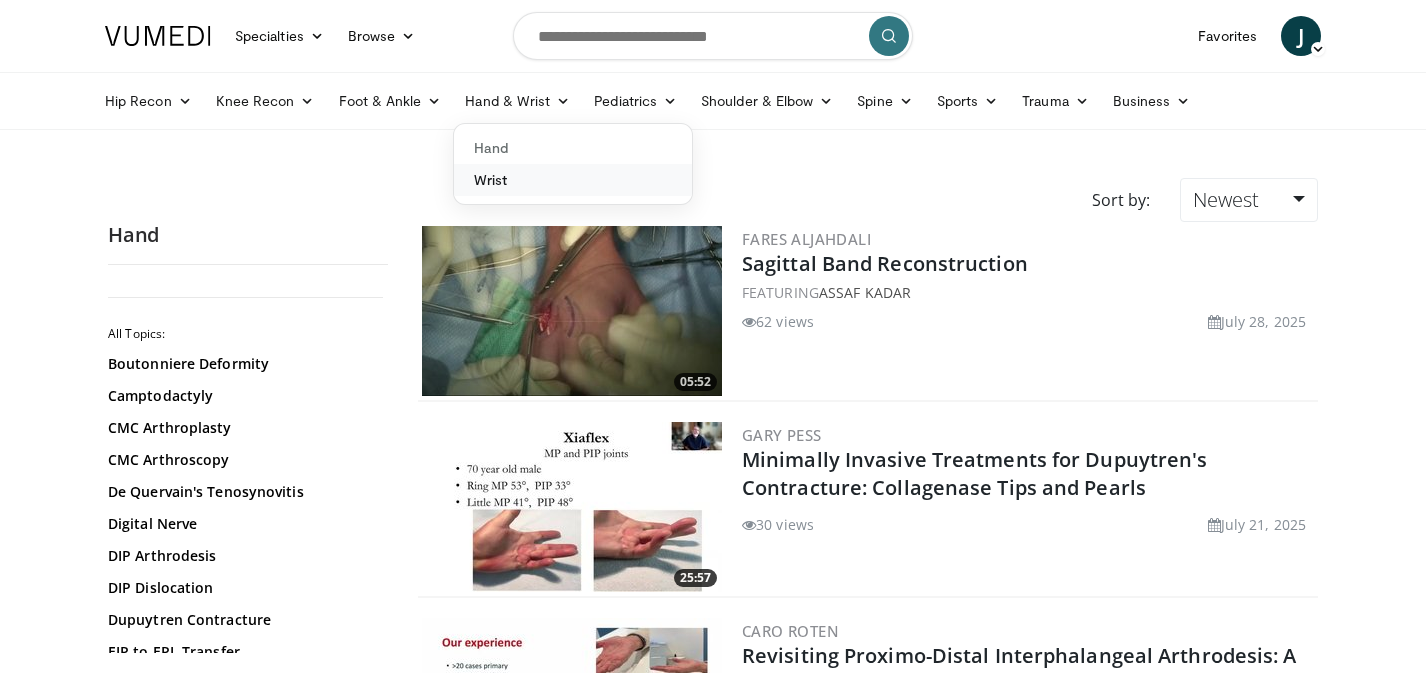 click on "Wrist" at bounding box center [573, 180] 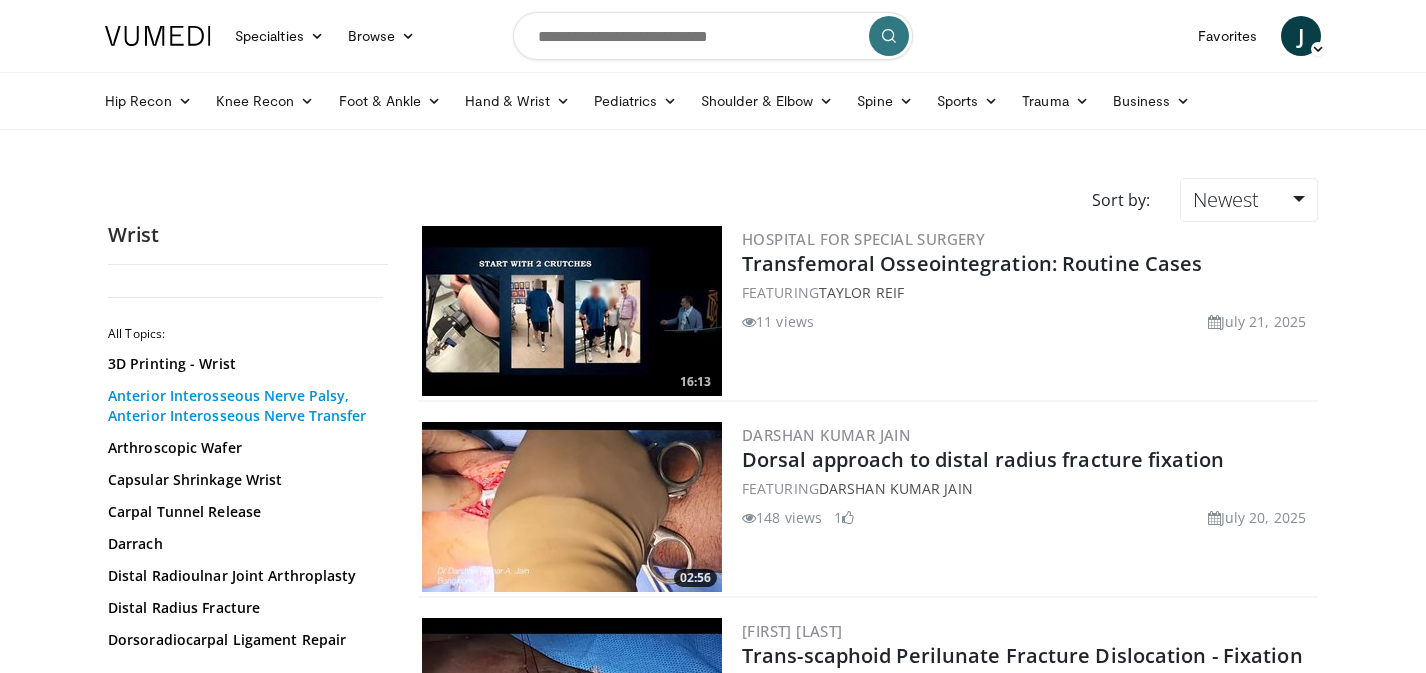 scroll, scrollTop: 0, scrollLeft: 0, axis: both 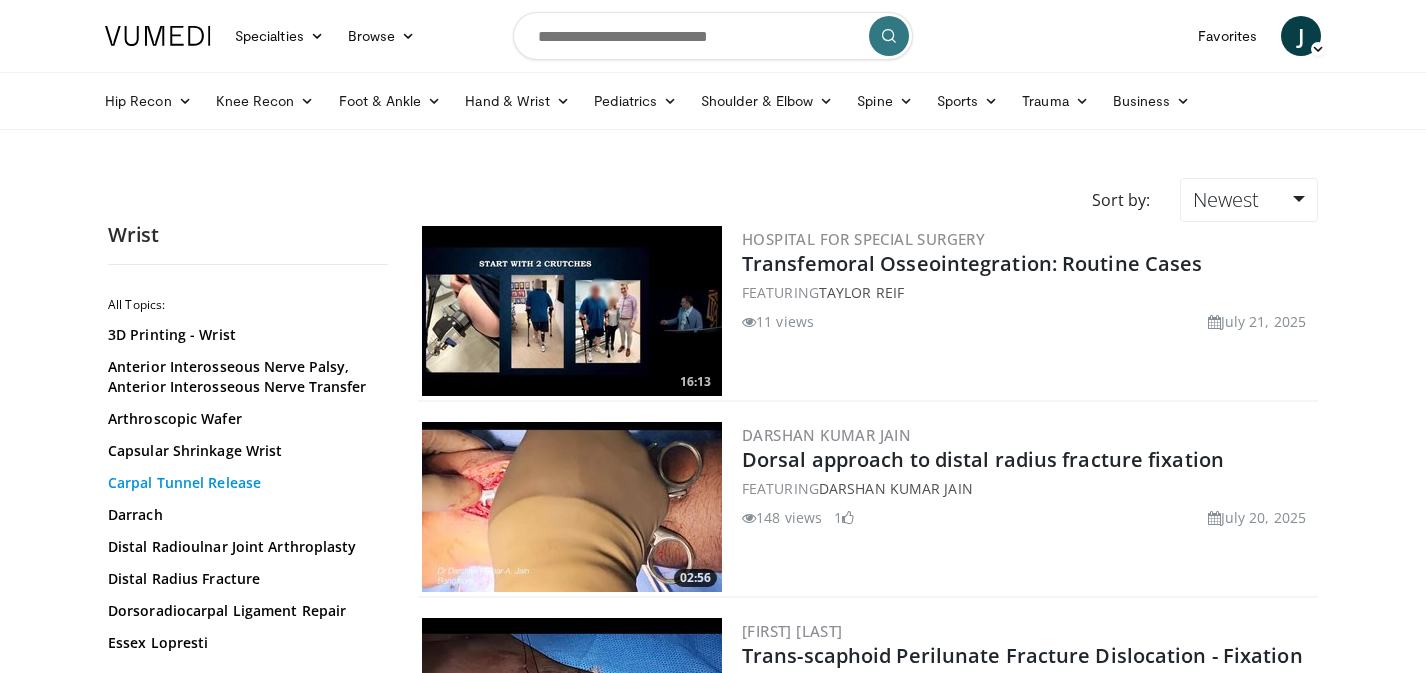 click on "Carpal Tunnel Release" at bounding box center (243, 483) 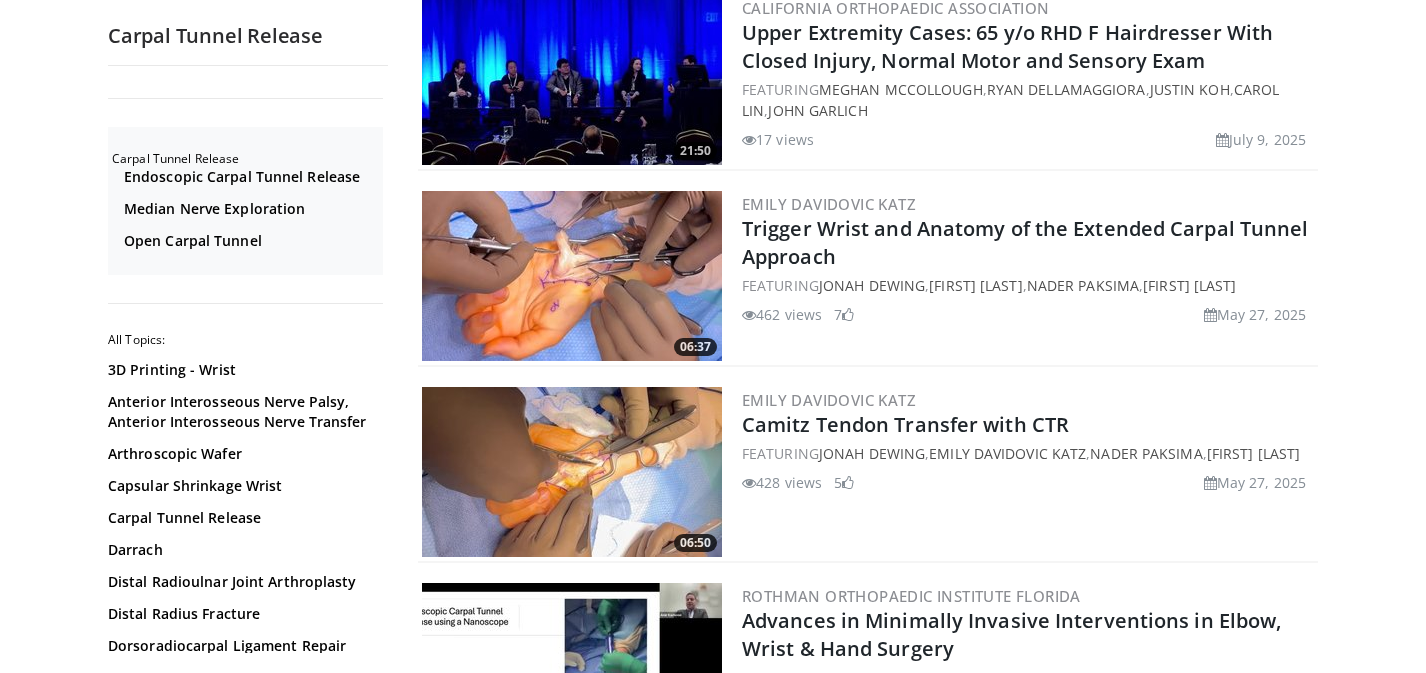 scroll, scrollTop: 225, scrollLeft: 0, axis: vertical 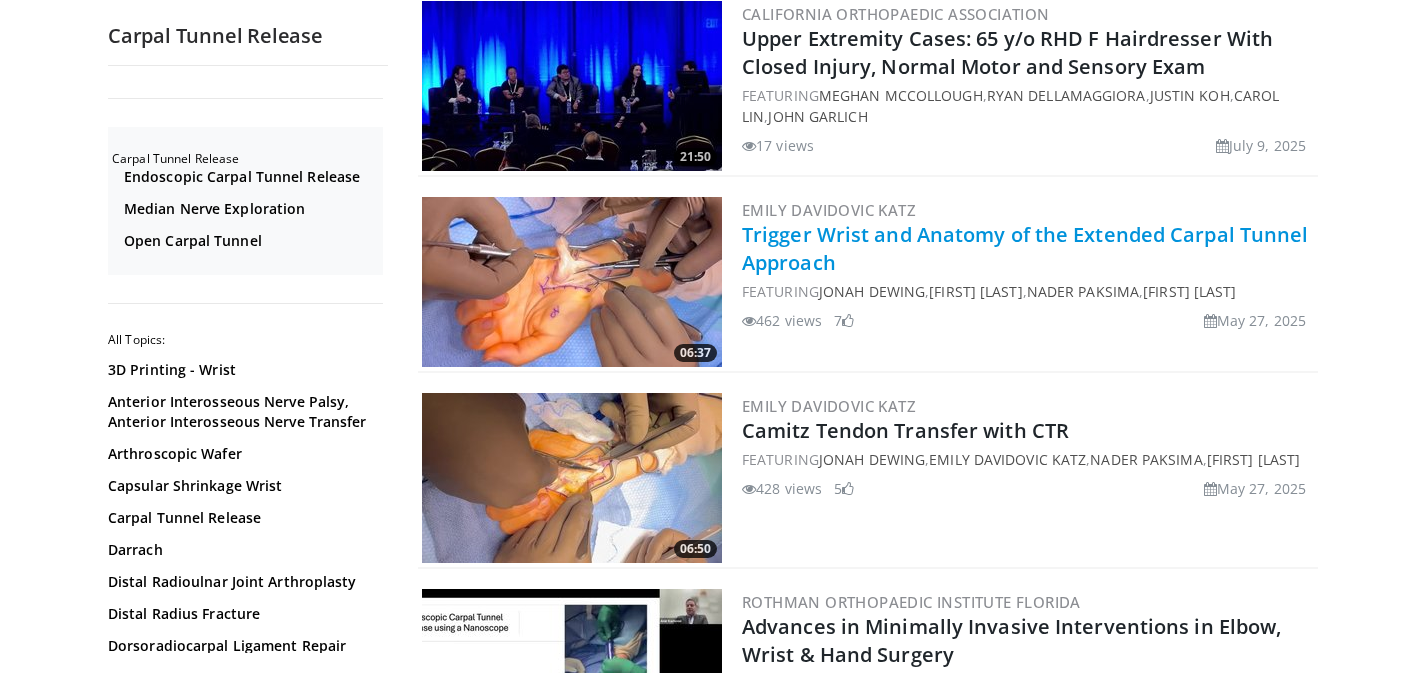 click on "Trigger Wrist and Anatomy of the Extended Carpal Tunnel Approach" at bounding box center [1025, 248] 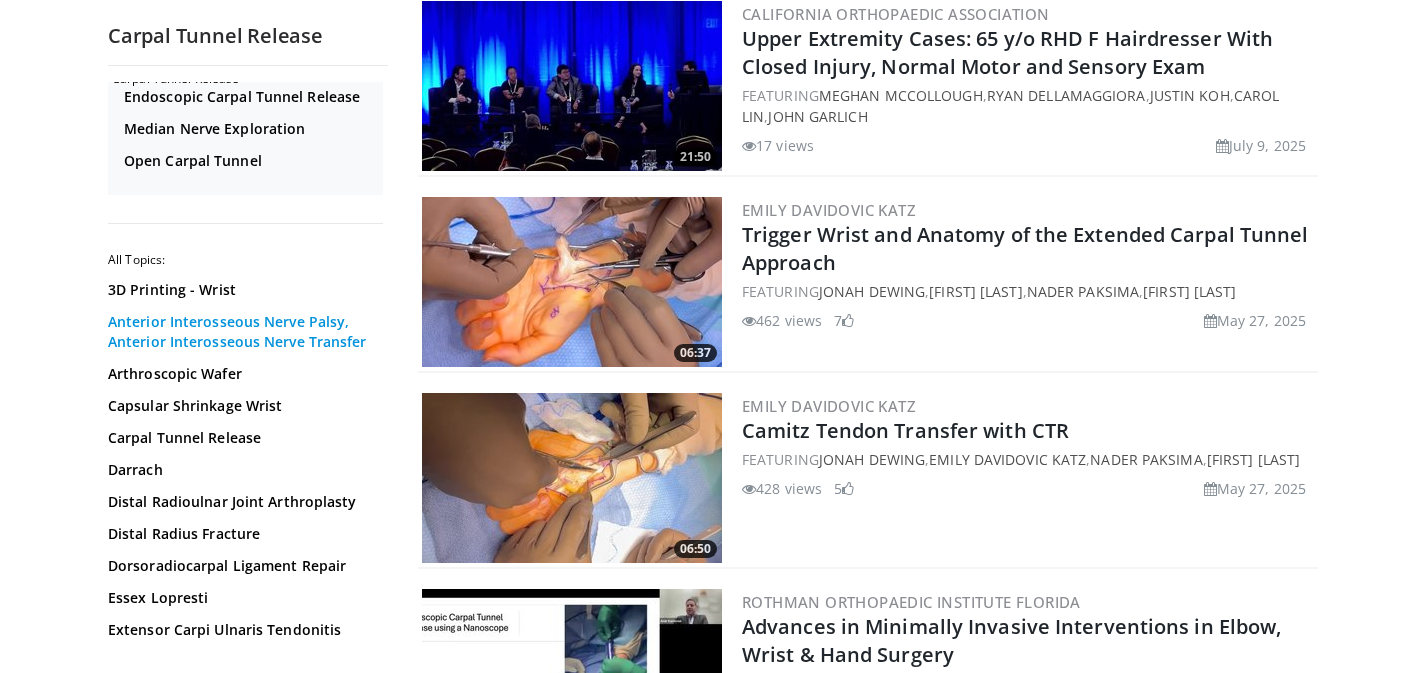 scroll, scrollTop: 0, scrollLeft: 0, axis: both 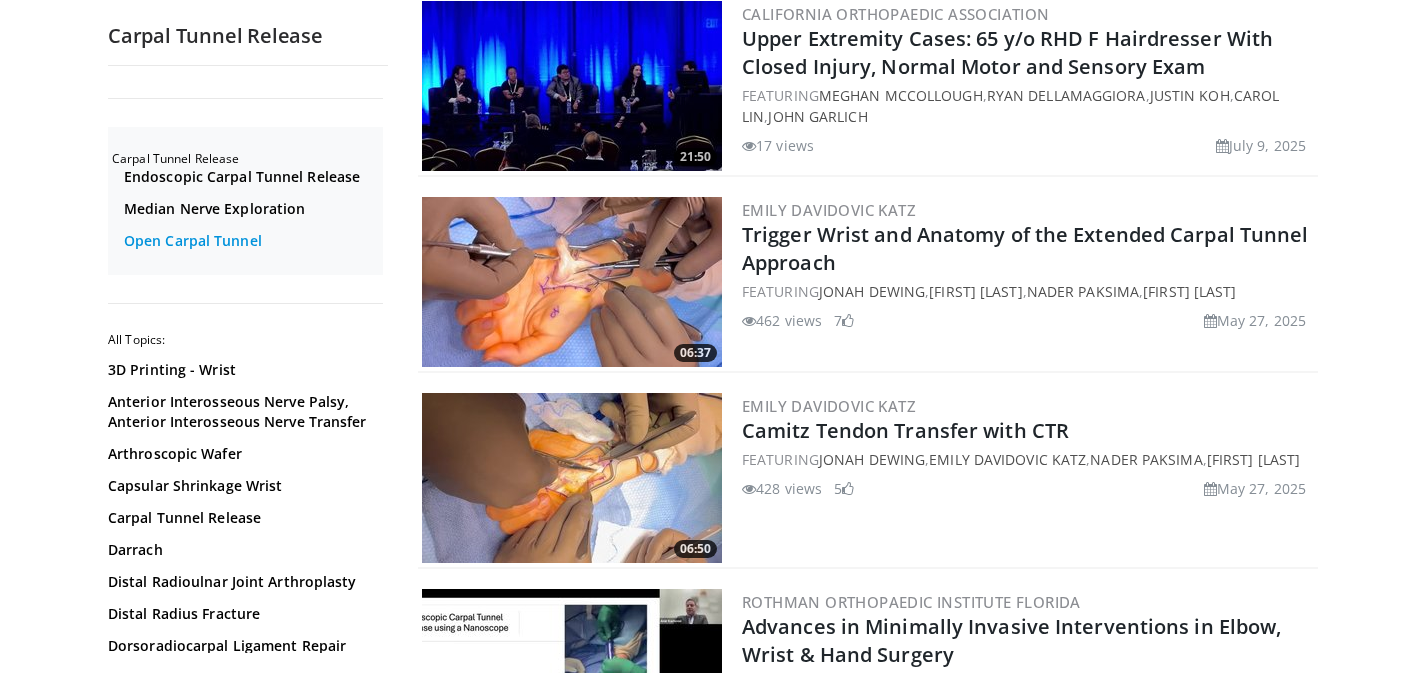 click on "Open Carpal Tunnel" at bounding box center (251, 241) 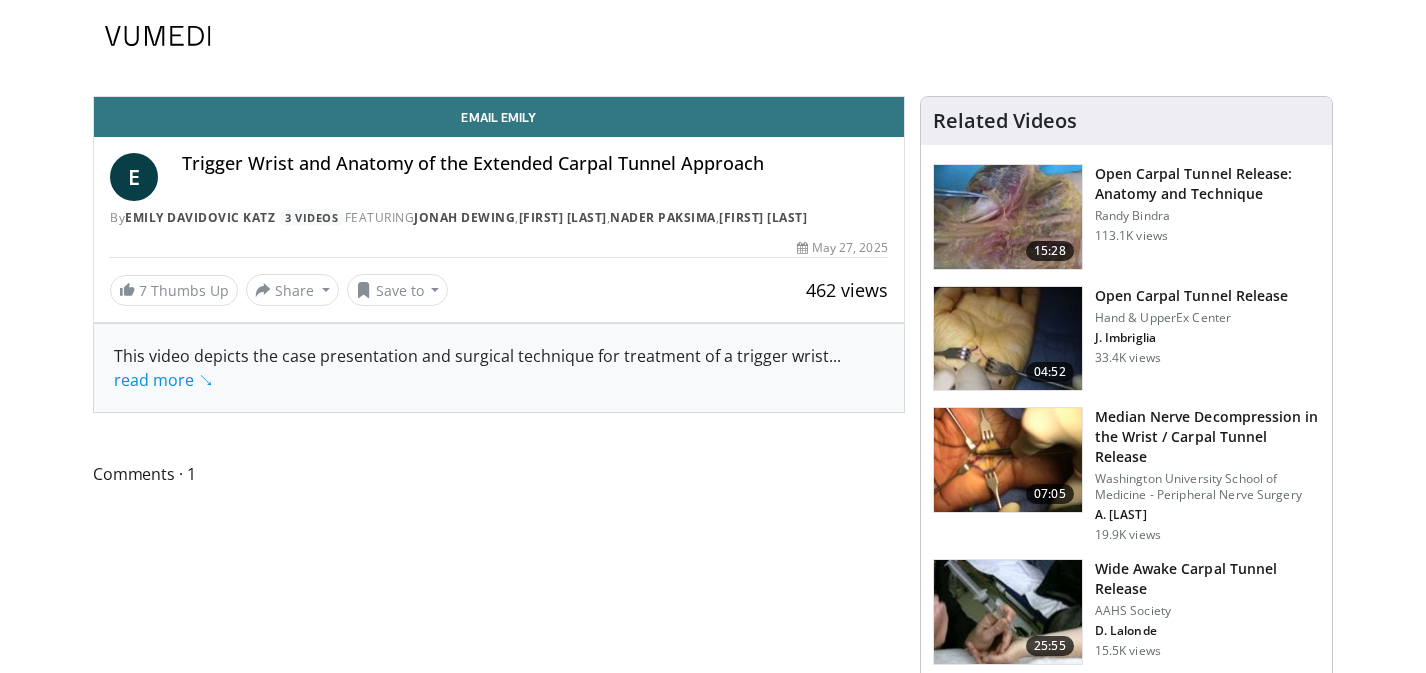 scroll, scrollTop: 0, scrollLeft: 0, axis: both 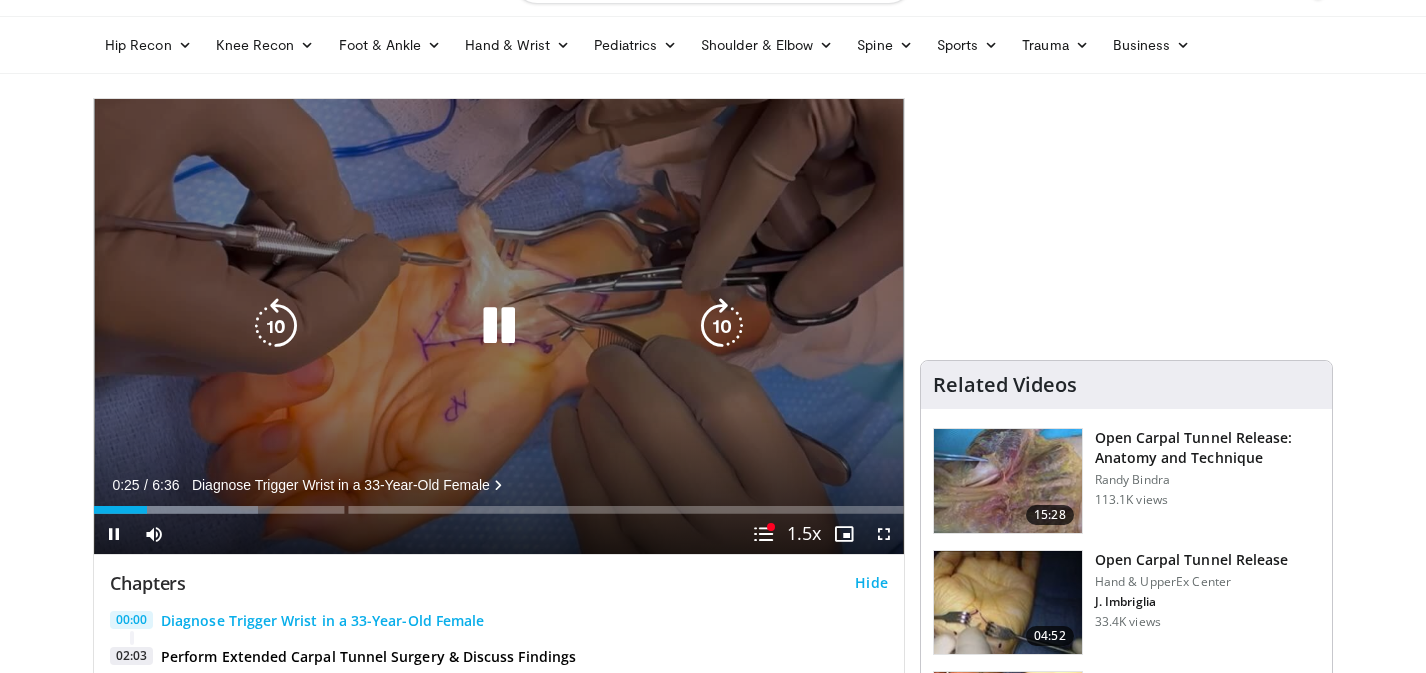 click at bounding box center [722, 326] 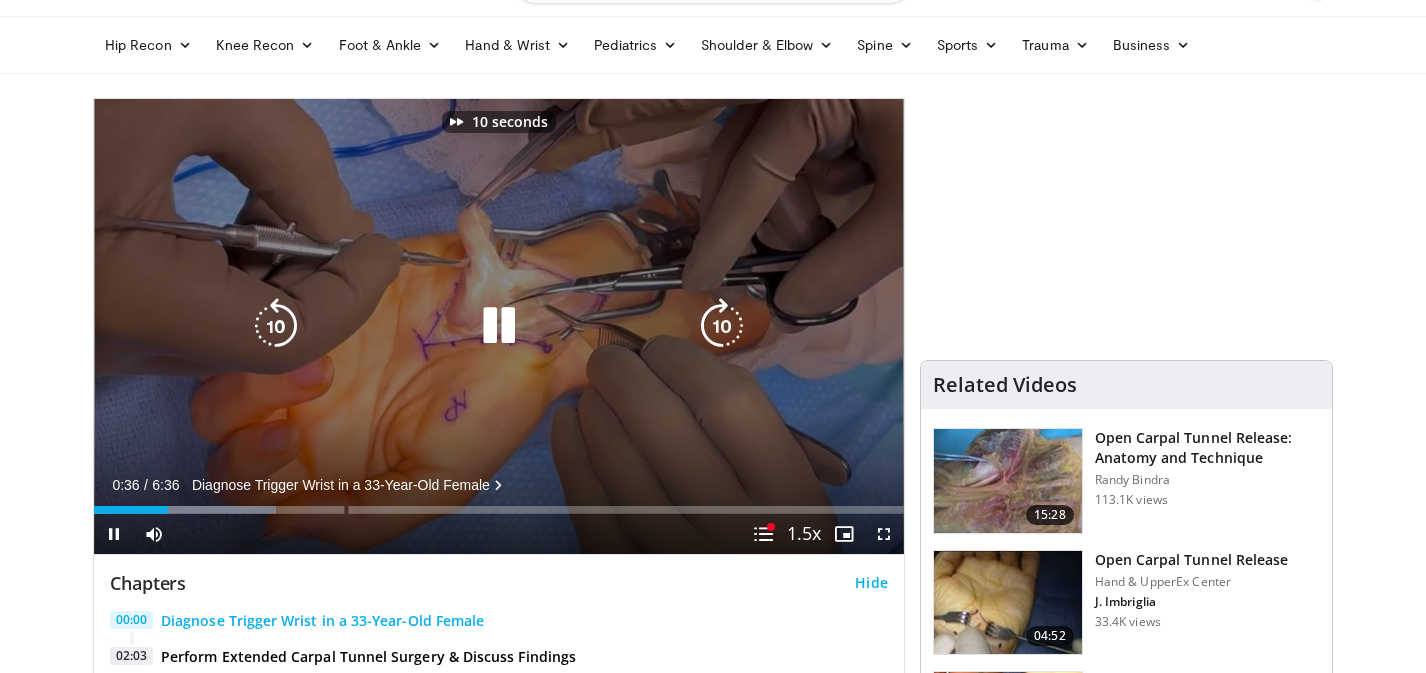 click at bounding box center (722, 326) 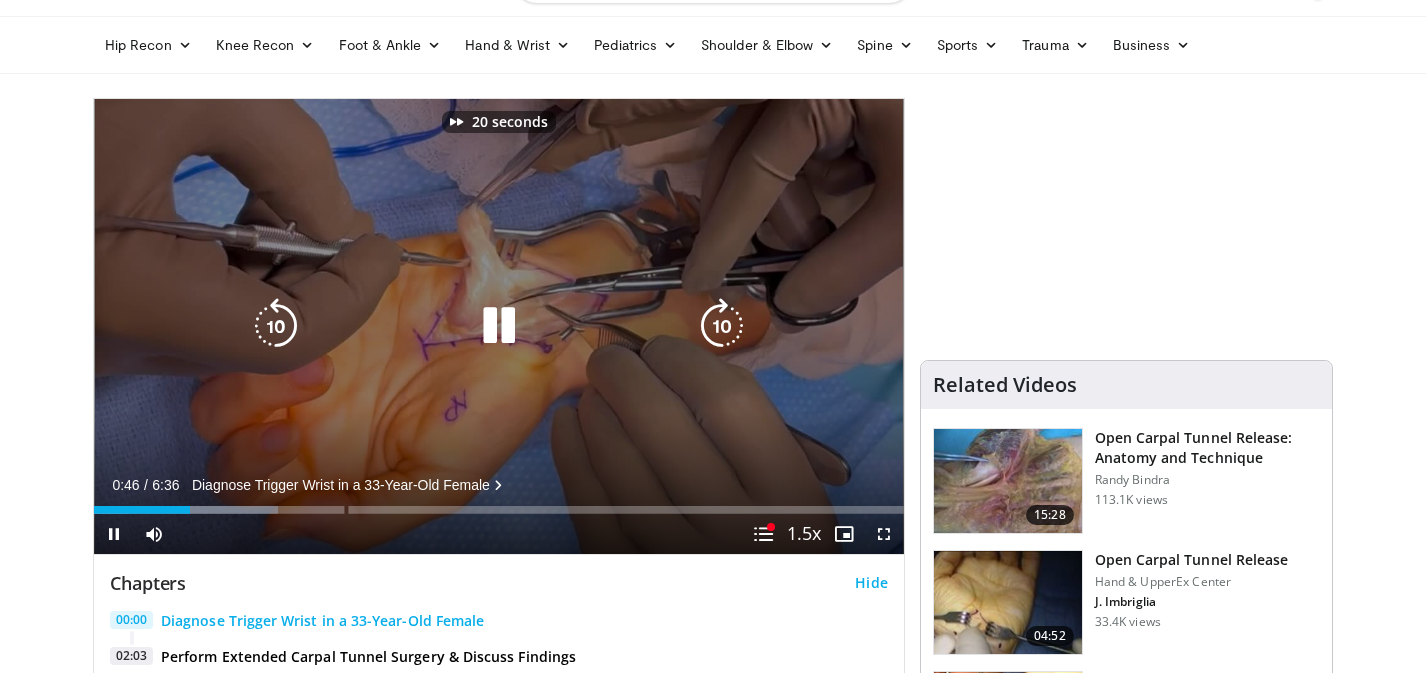 click at bounding box center (722, 326) 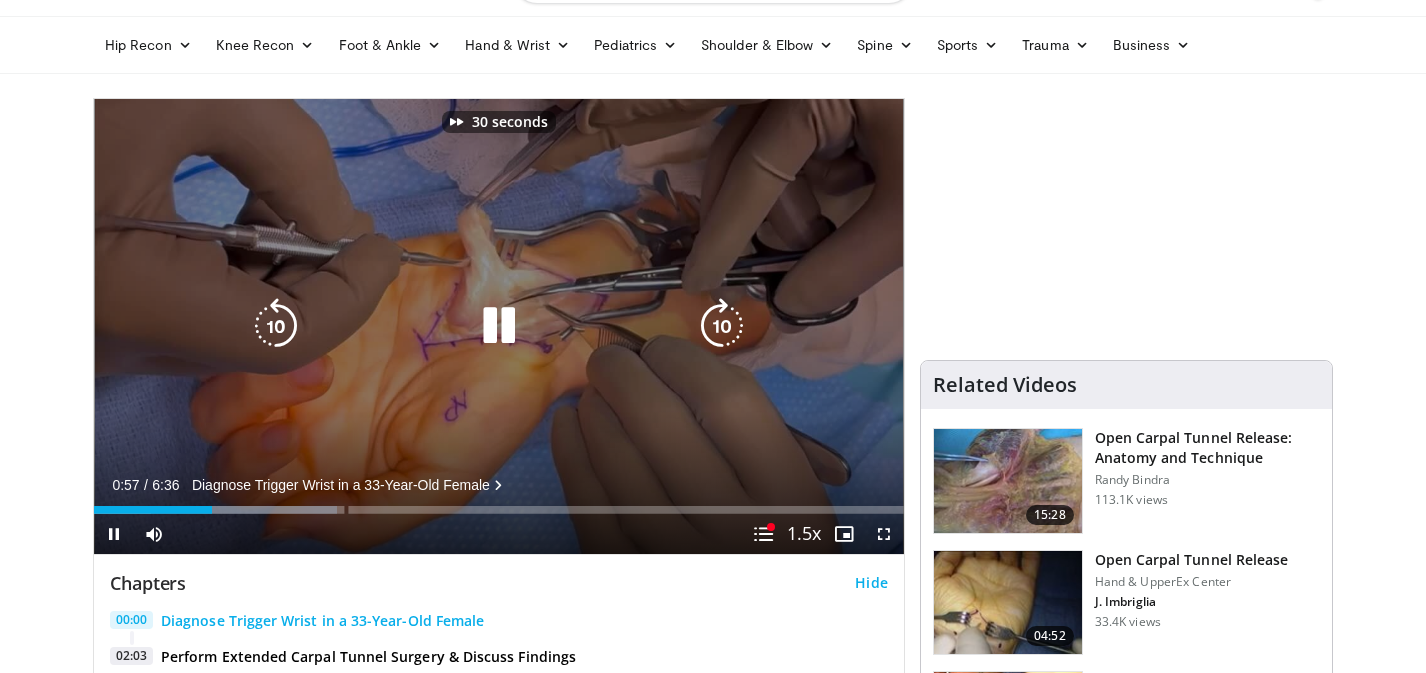 click at bounding box center [722, 326] 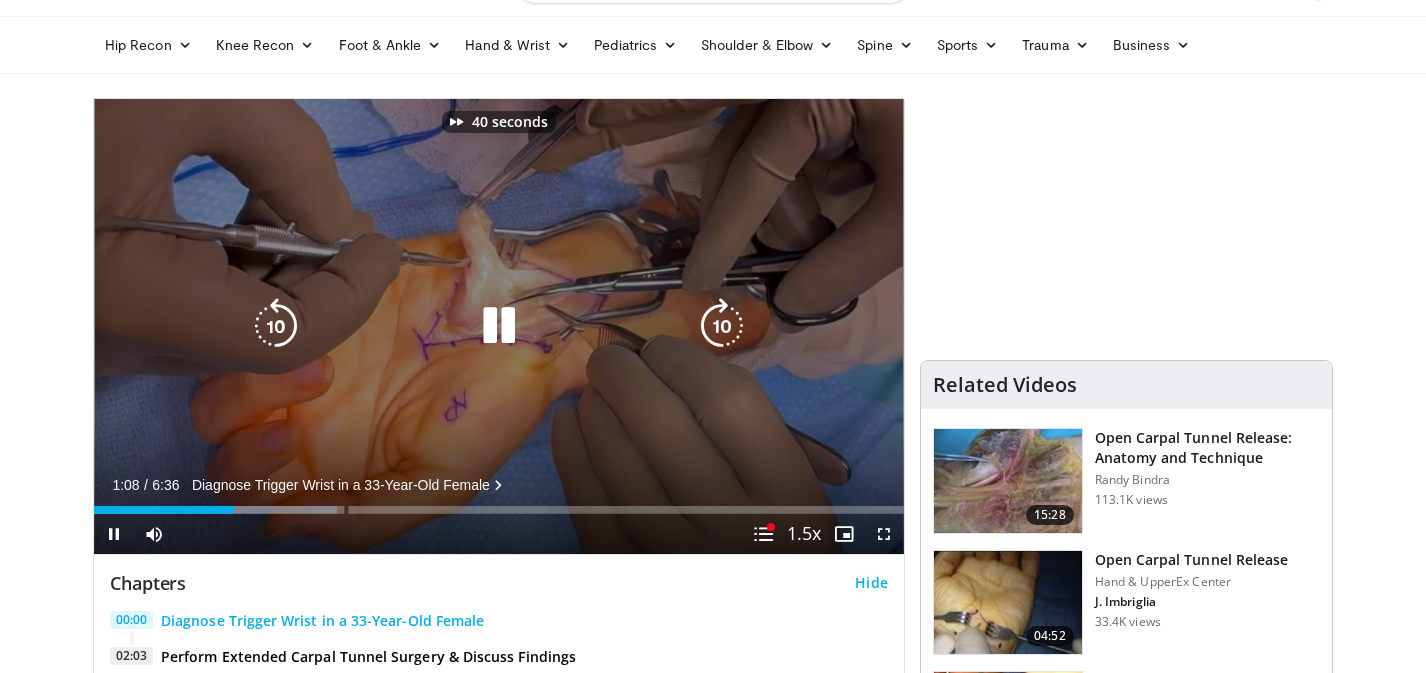 click at bounding box center [722, 326] 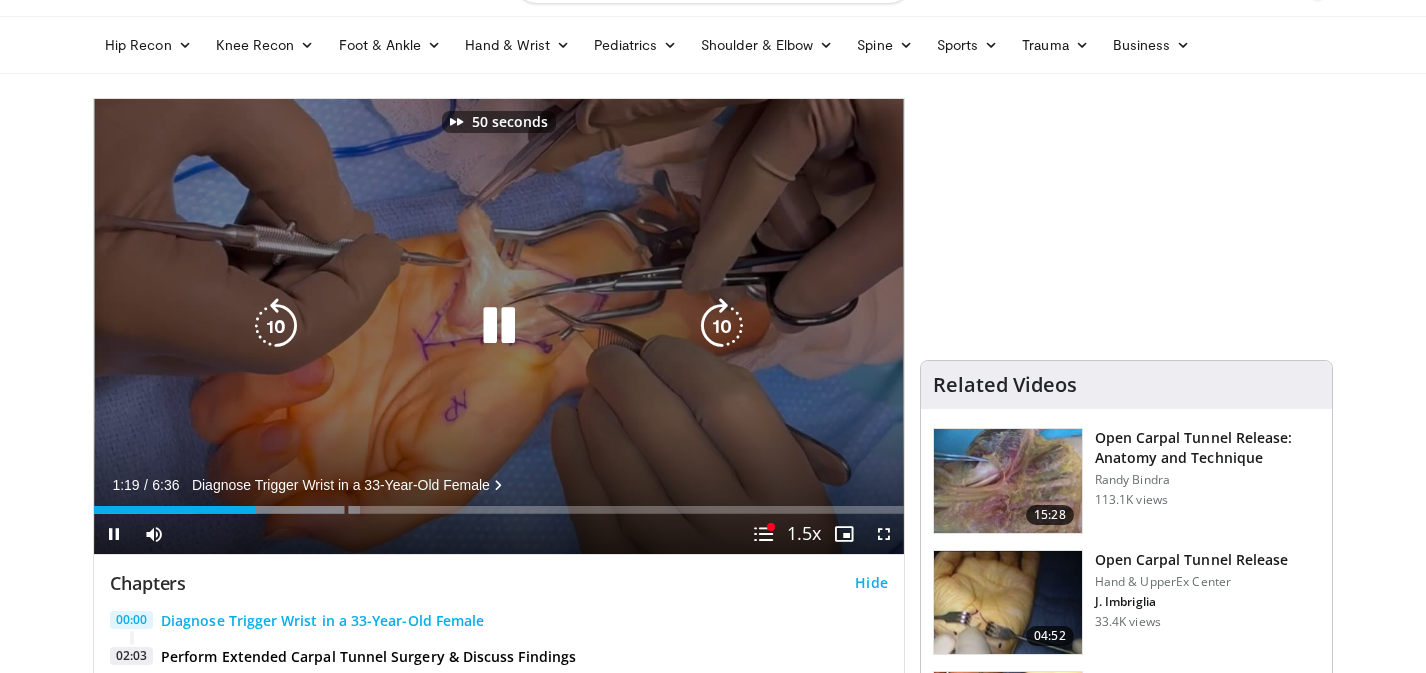 click at bounding box center (722, 326) 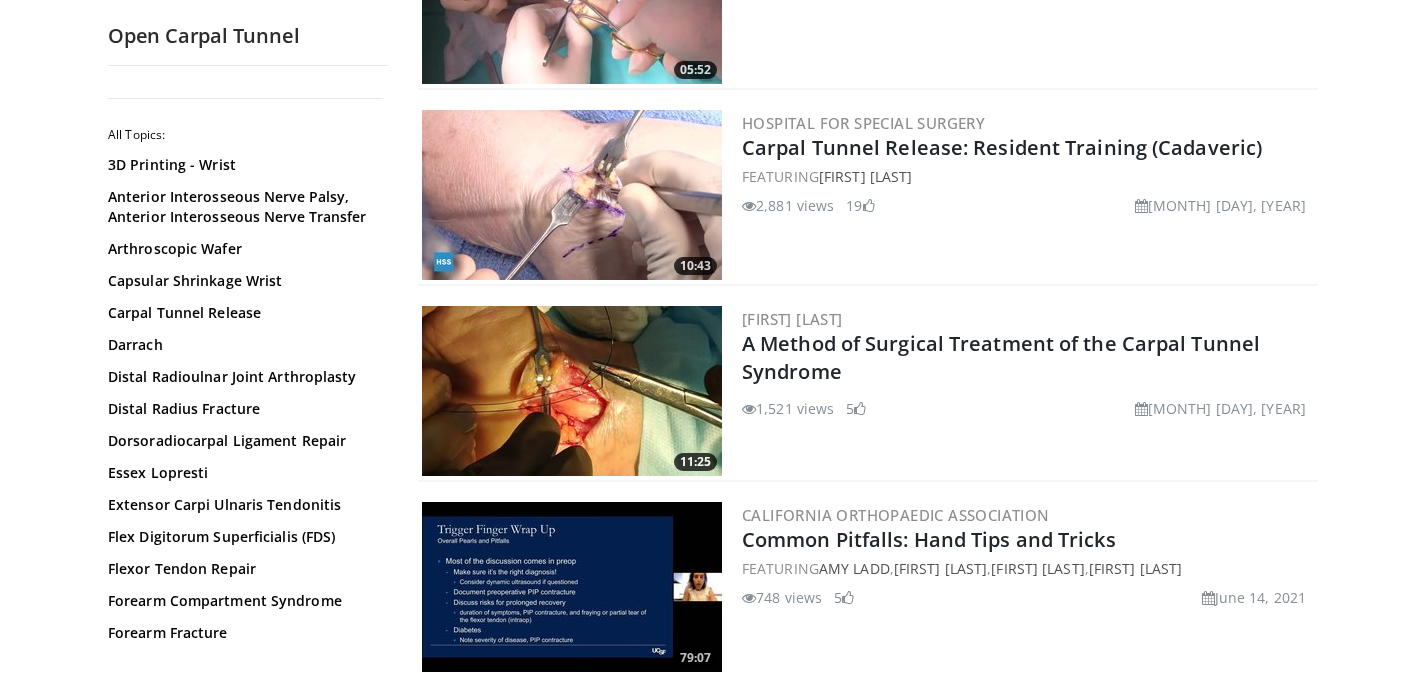 scroll, scrollTop: 1490, scrollLeft: 0, axis: vertical 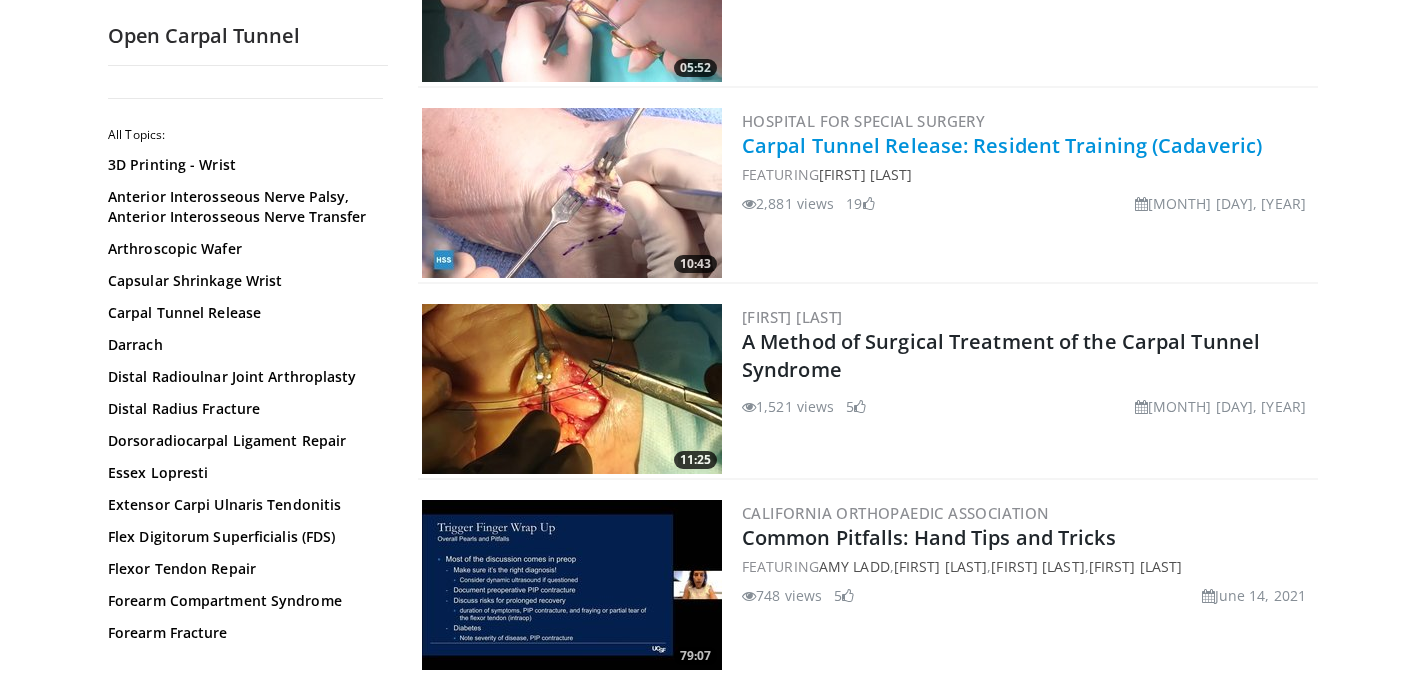 click on "Carpal Tunnel Release: Resident Training (Cadaveric)" at bounding box center [1002, 145] 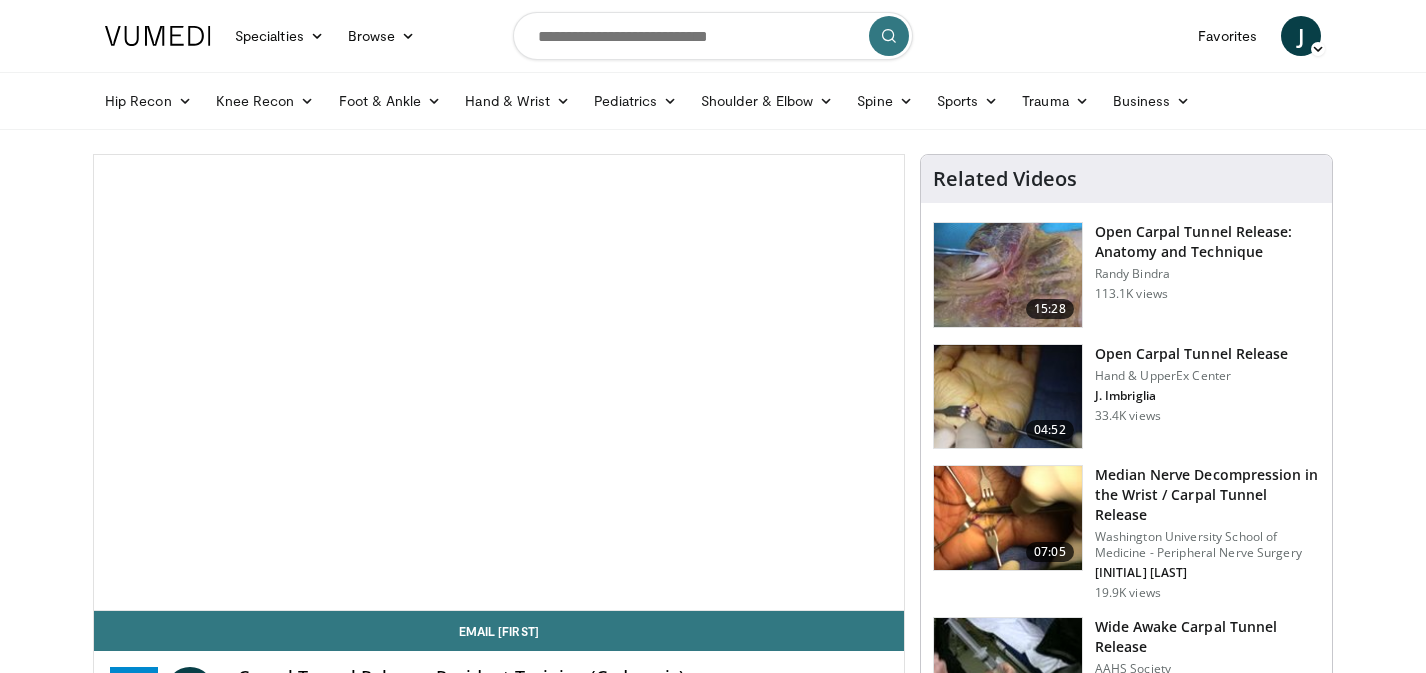 scroll, scrollTop: 0, scrollLeft: 0, axis: both 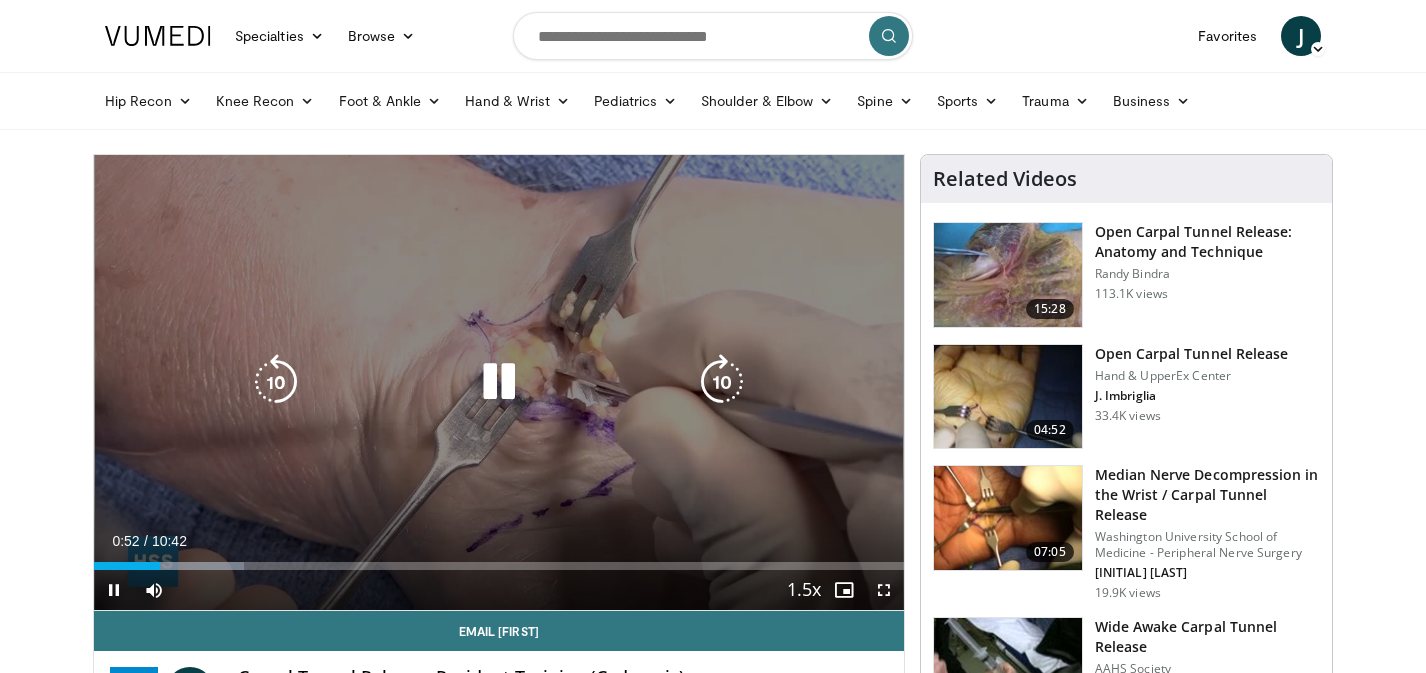 click at bounding box center [499, 382] 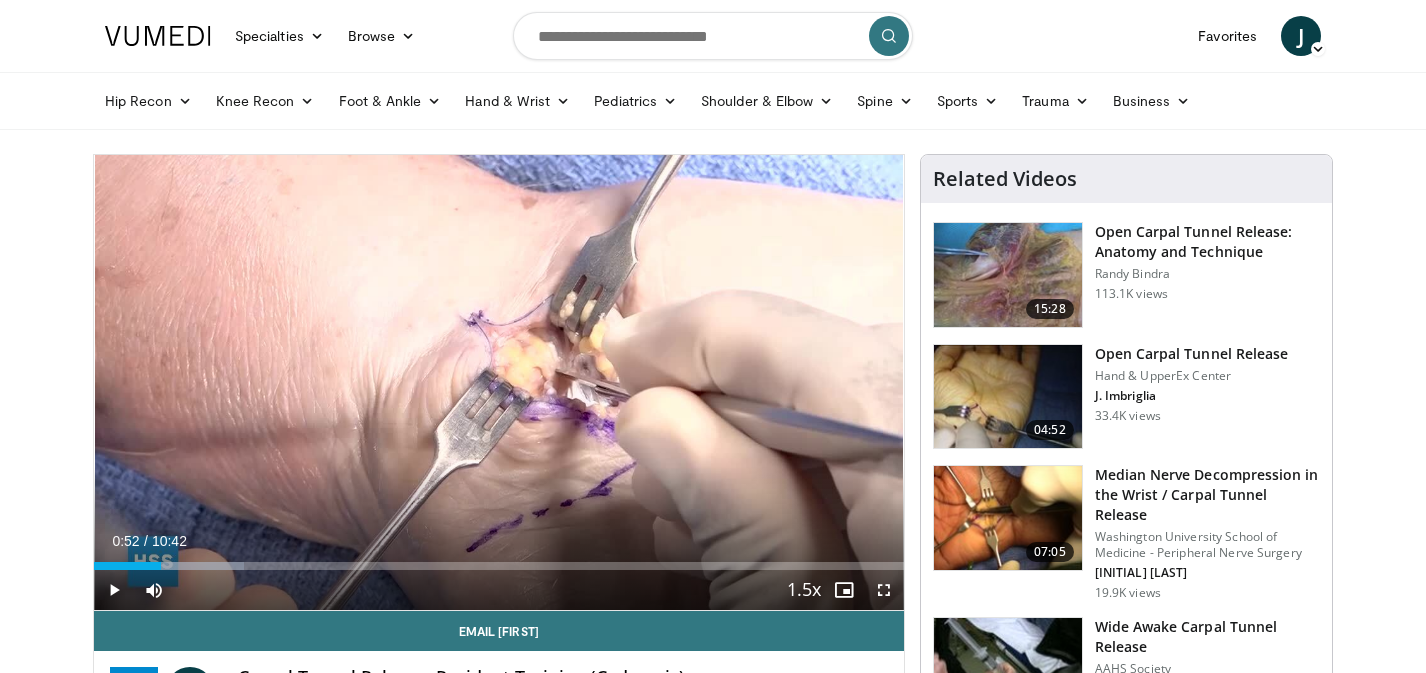 click on "10 seconds
Tap to unmute" at bounding box center [499, 382] 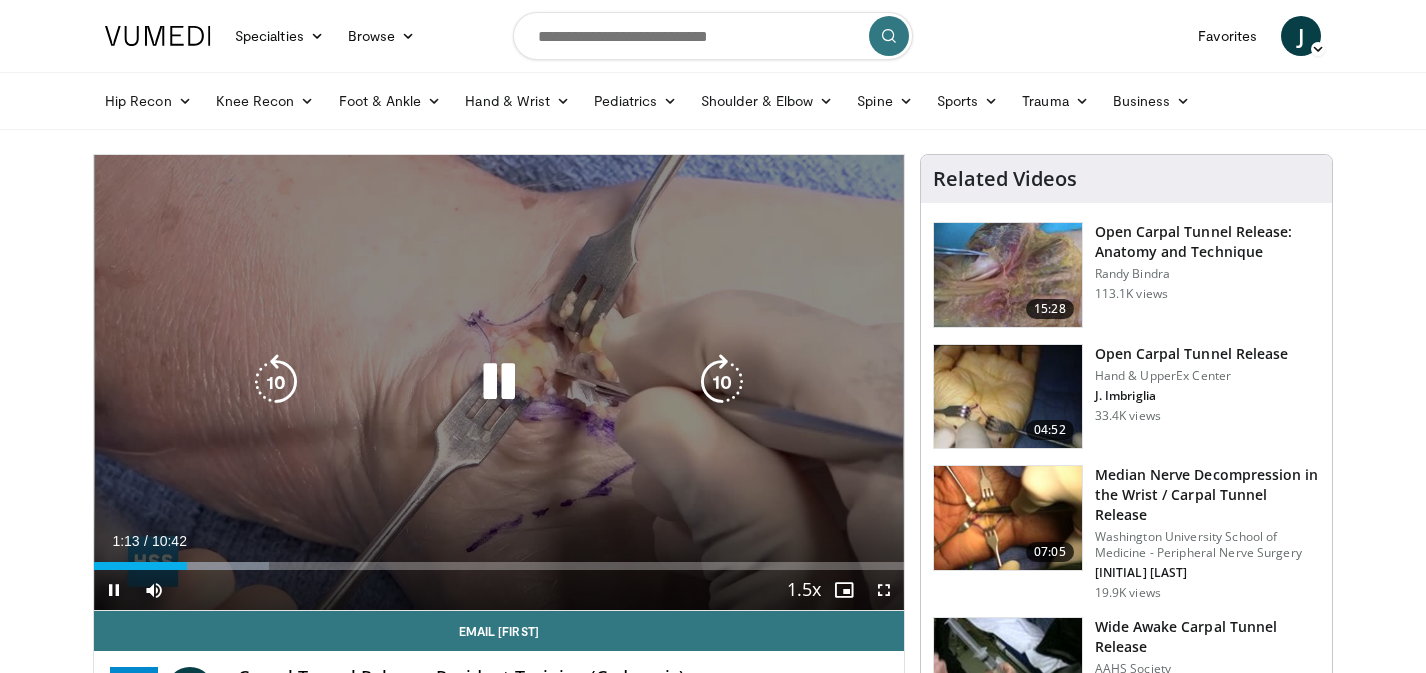 click at bounding box center (276, 382) 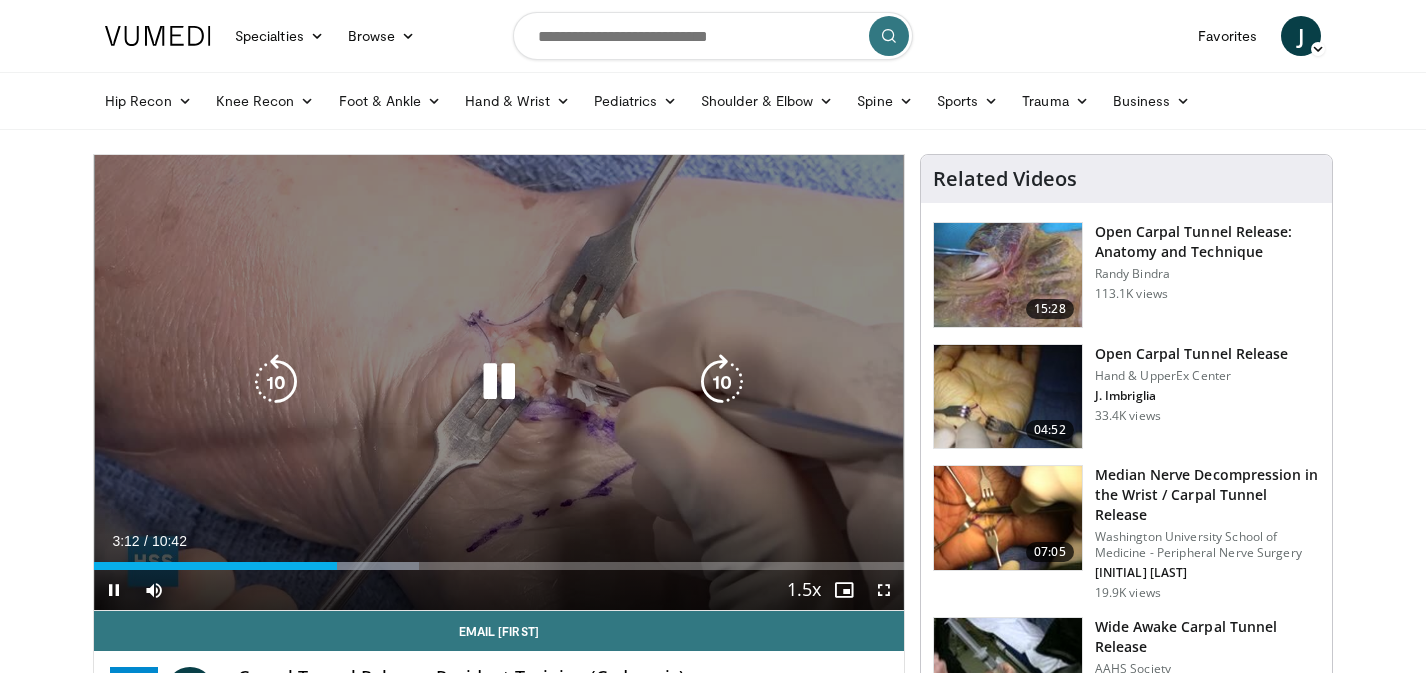 click at bounding box center (276, 382) 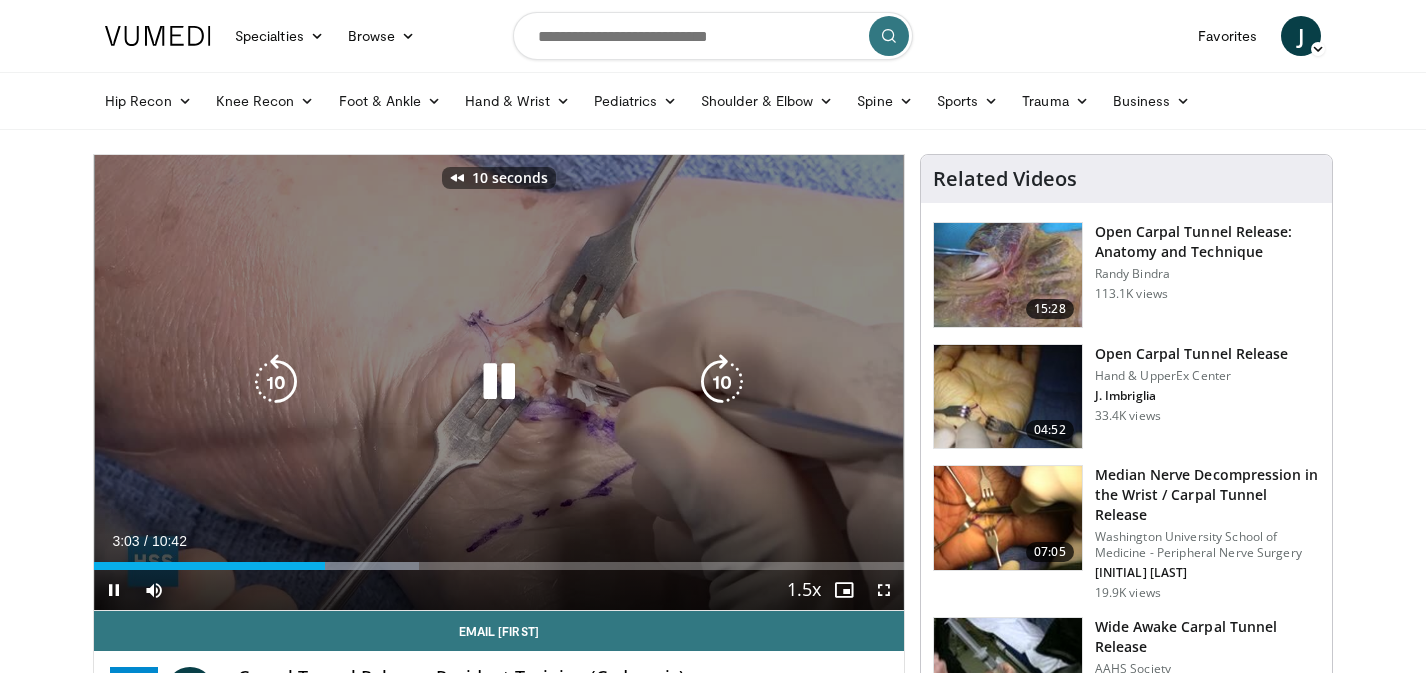 click at bounding box center (276, 382) 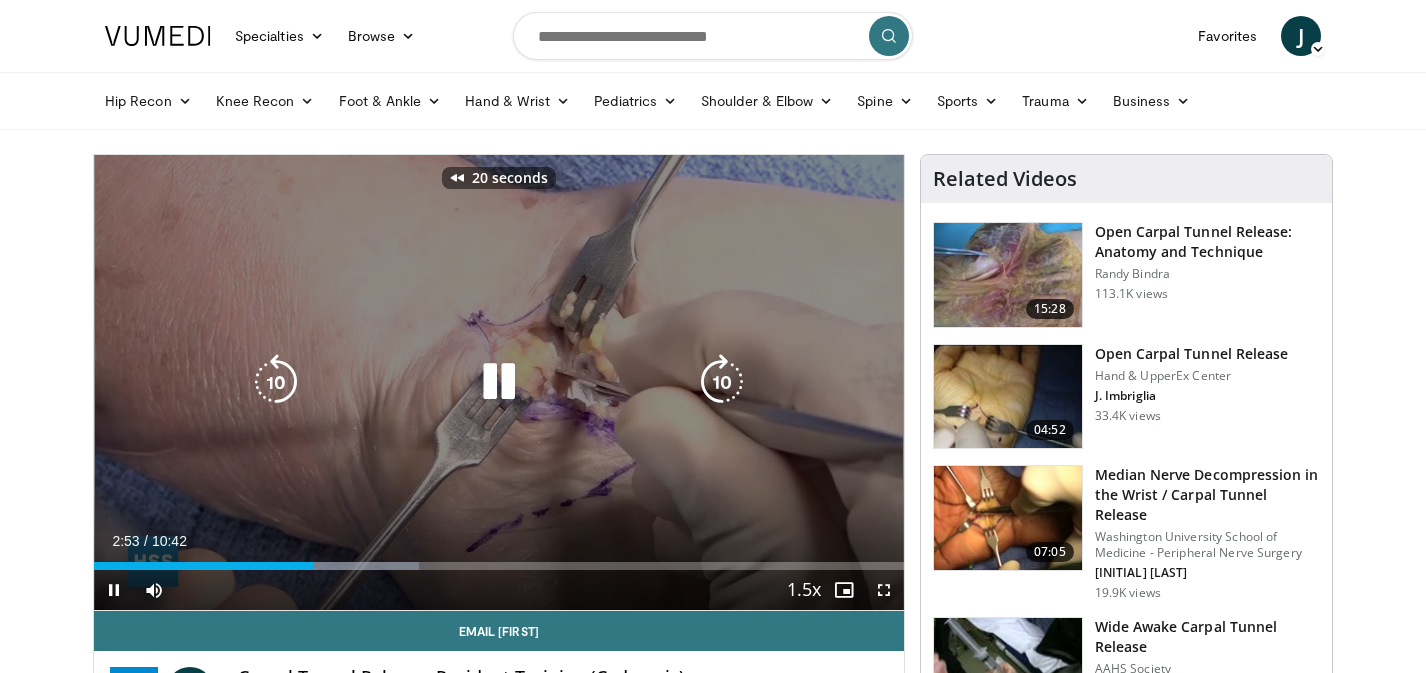 click at bounding box center [276, 382] 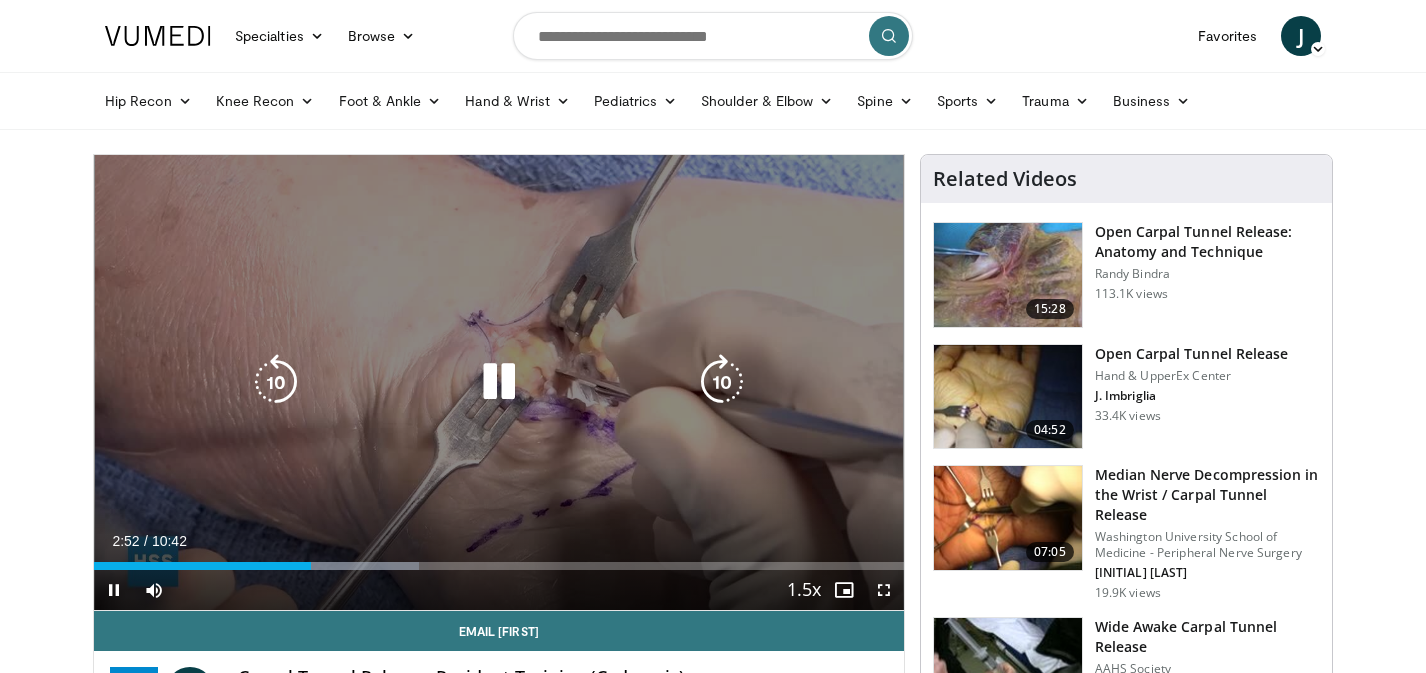 click at bounding box center [499, 382] 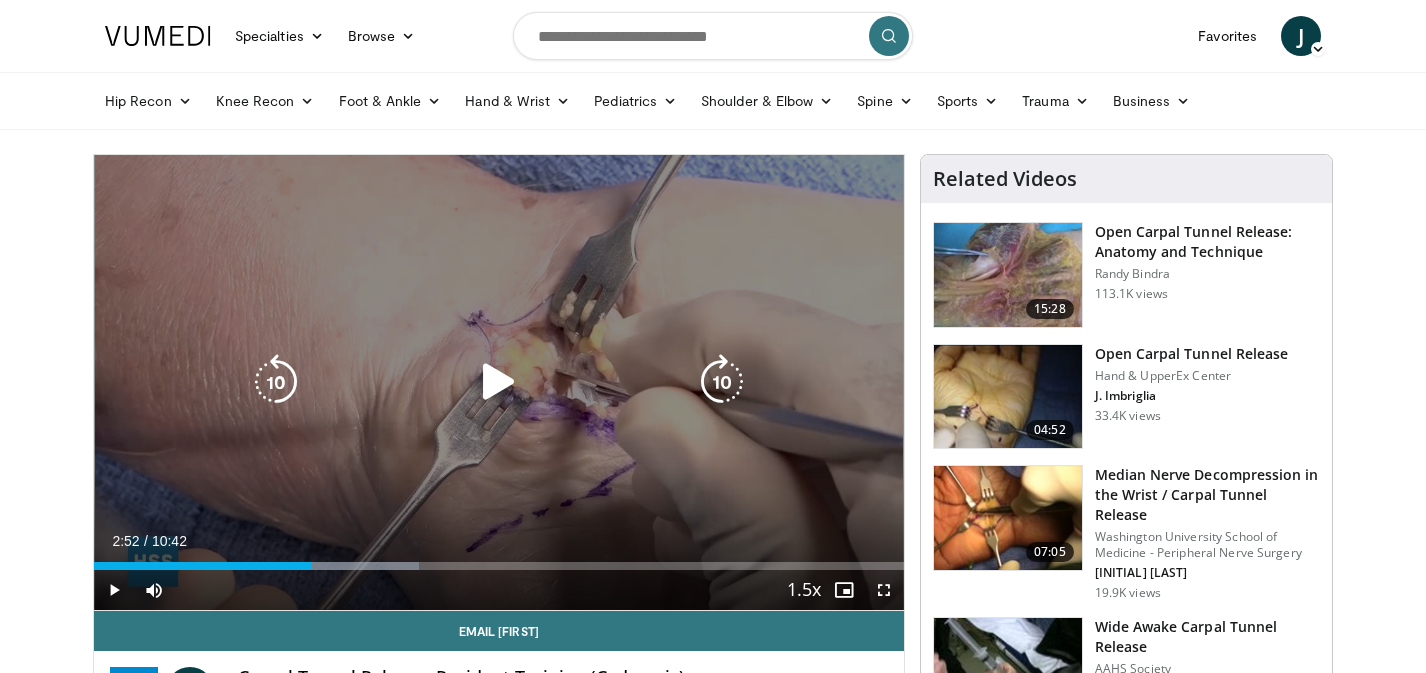 click at bounding box center (499, 382) 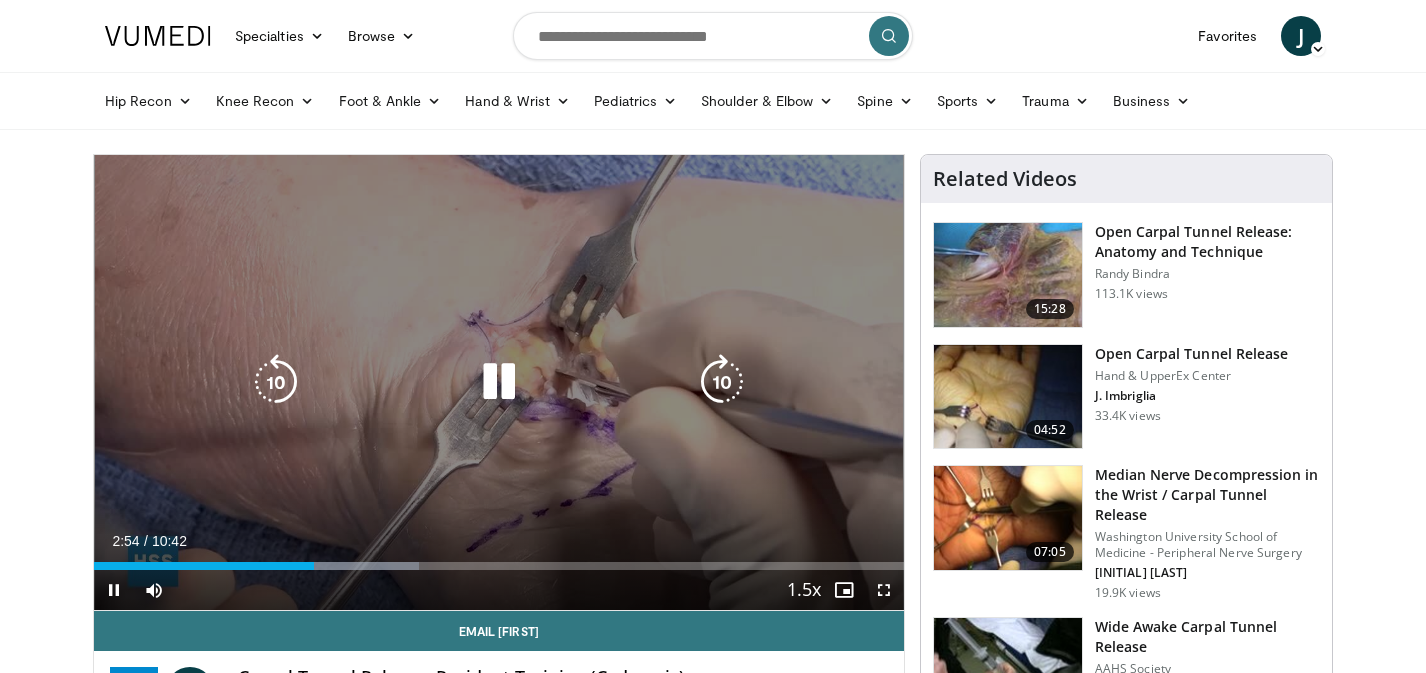 click at bounding box center (499, 382) 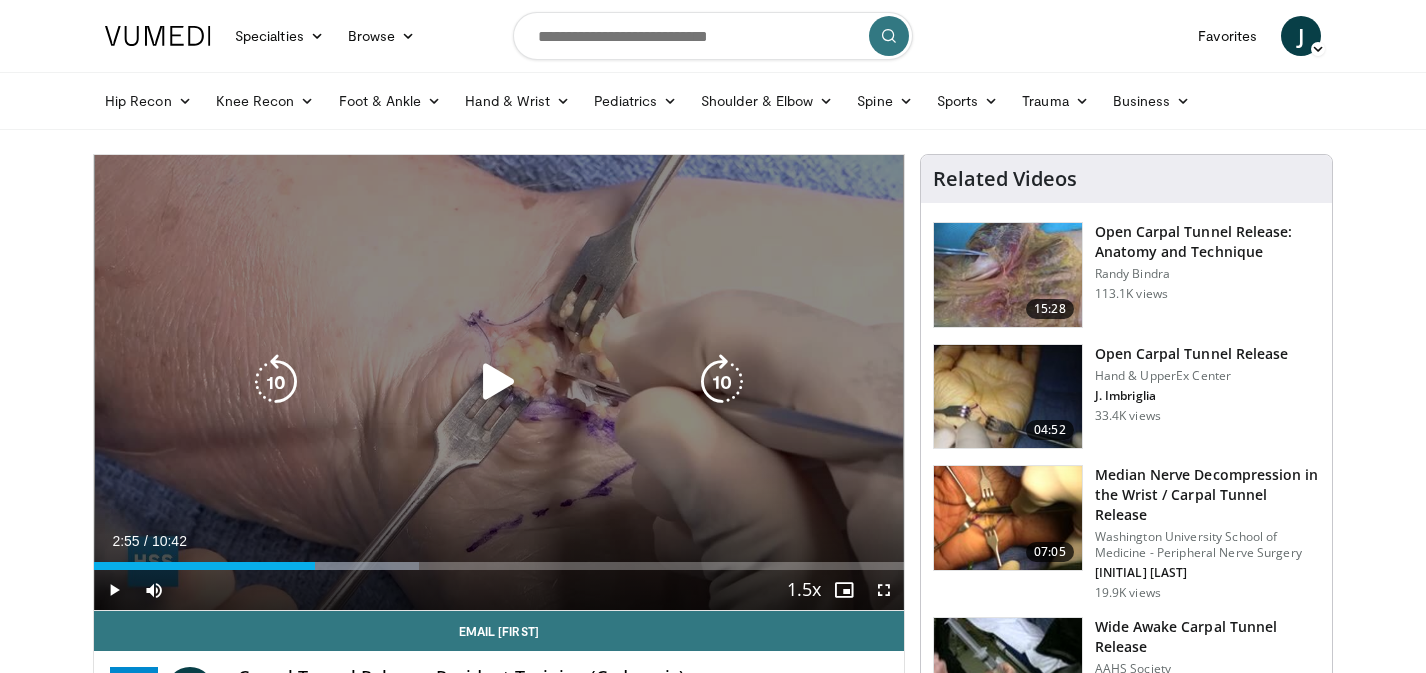 click at bounding box center [499, 382] 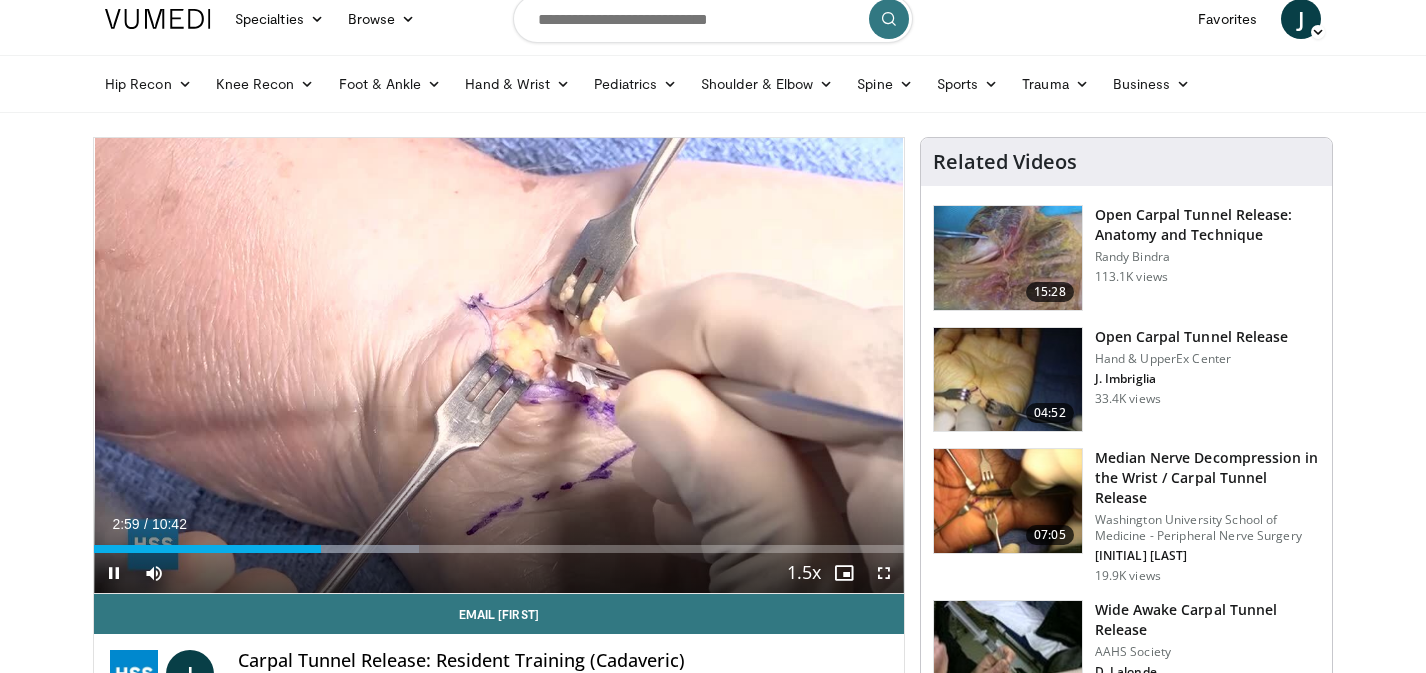 scroll, scrollTop: 0, scrollLeft: 0, axis: both 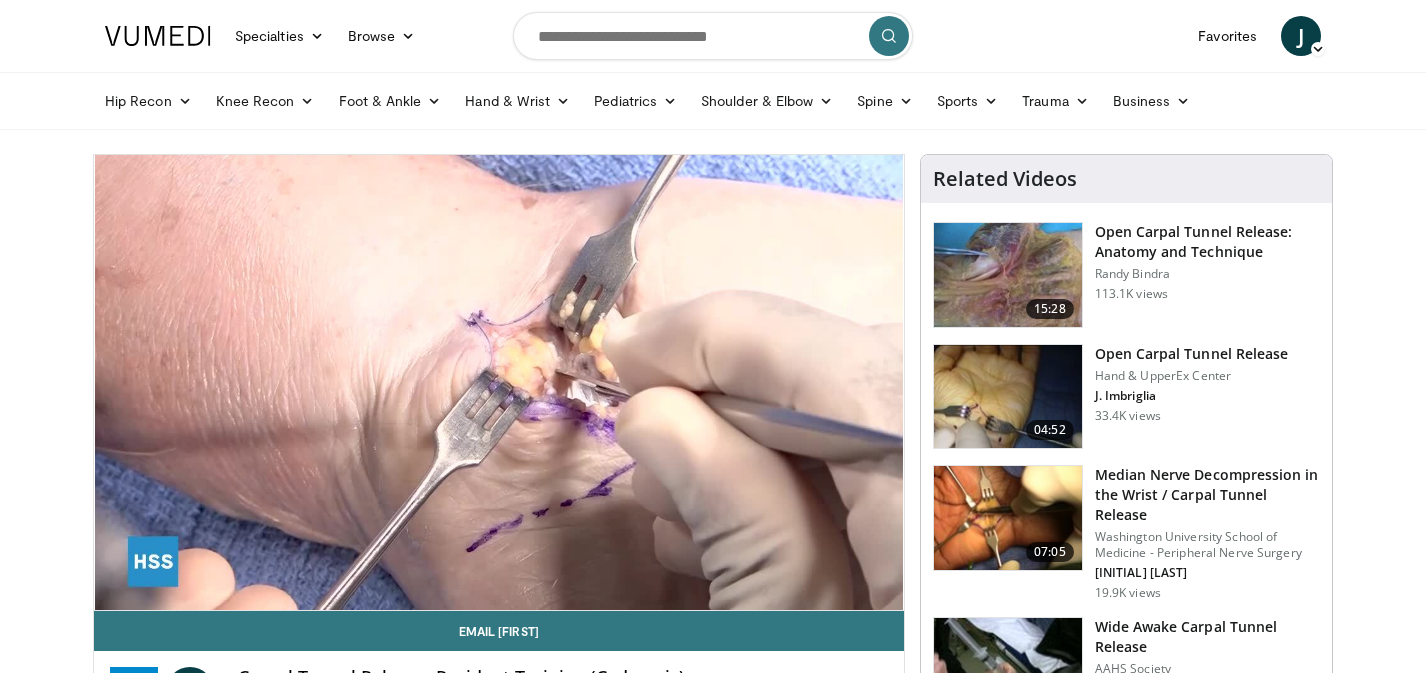 click on "Specialties
Adult & Family Medicine
Allergy, Asthma, Immunology
Anesthesiology
Cardiology
Dental
Dermatology
Endocrinology
Gastroenterology & Hepatology
General Surgery
Hematology & Oncology
Infectious Disease
Nephrology
Neurology
Neurosurgery
Obstetrics & Gynecology
Ophthalmology
Oral Maxillofacial
Orthopaedics
Otolaryngology
Pediatrics
Plastic Surgery
Podiatry
Psychiatry
Pulmonology
Radiation Oncology
Radiology
Rheumatology
Urology" at bounding box center [713, 1517] 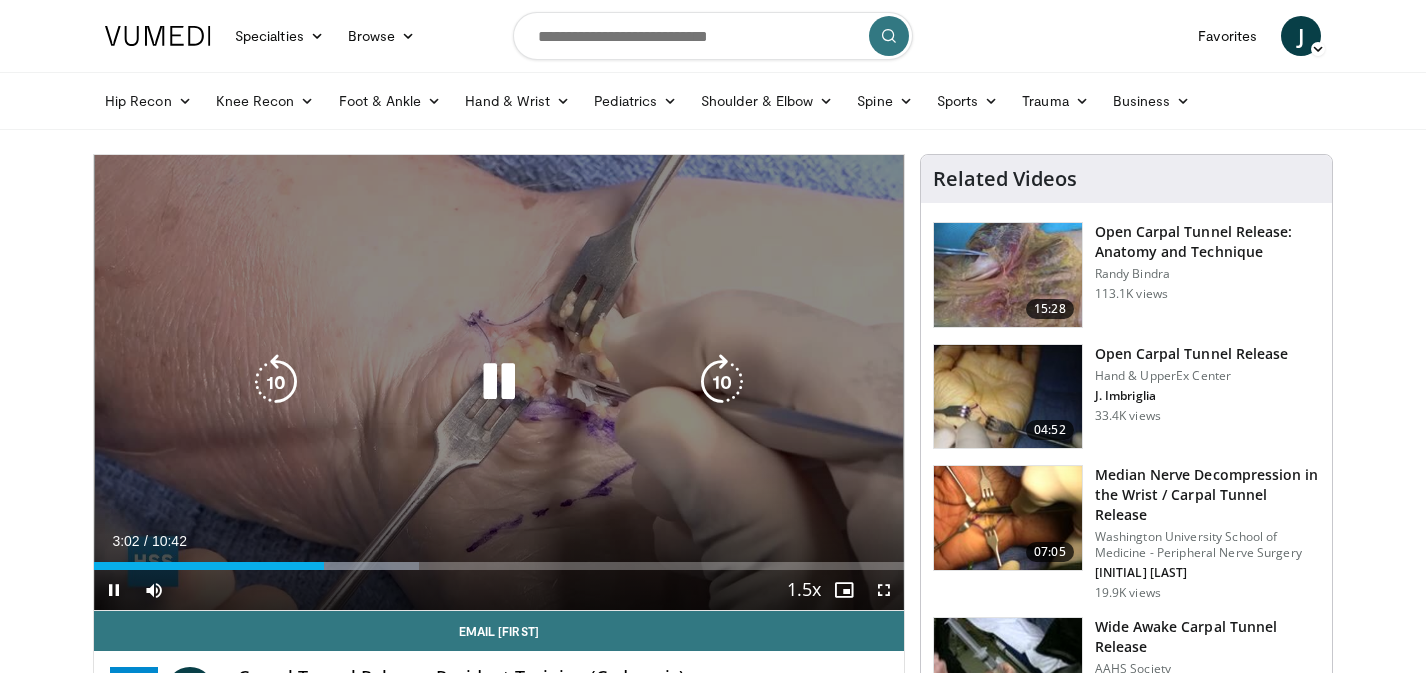 click on "30 seconds
Tap to unmute" at bounding box center (499, 382) 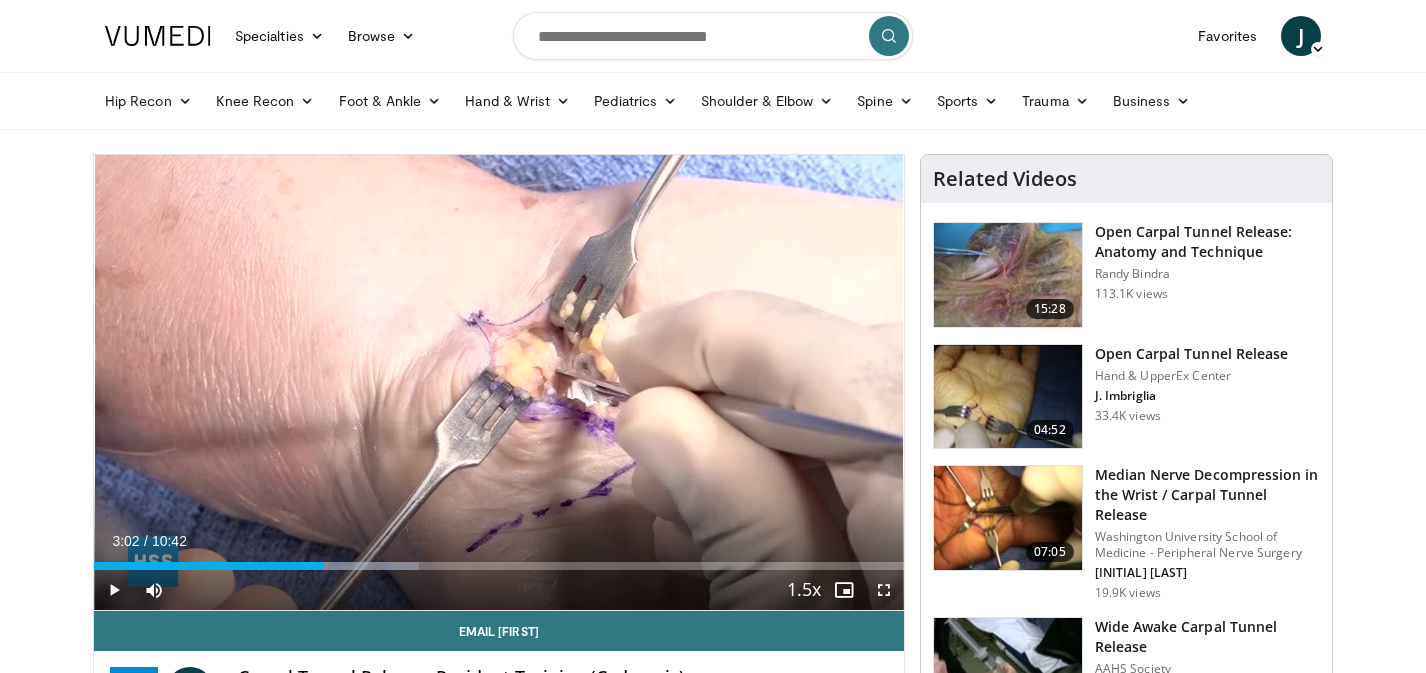 click on "30 seconds
Tap to unmute" at bounding box center [499, 382] 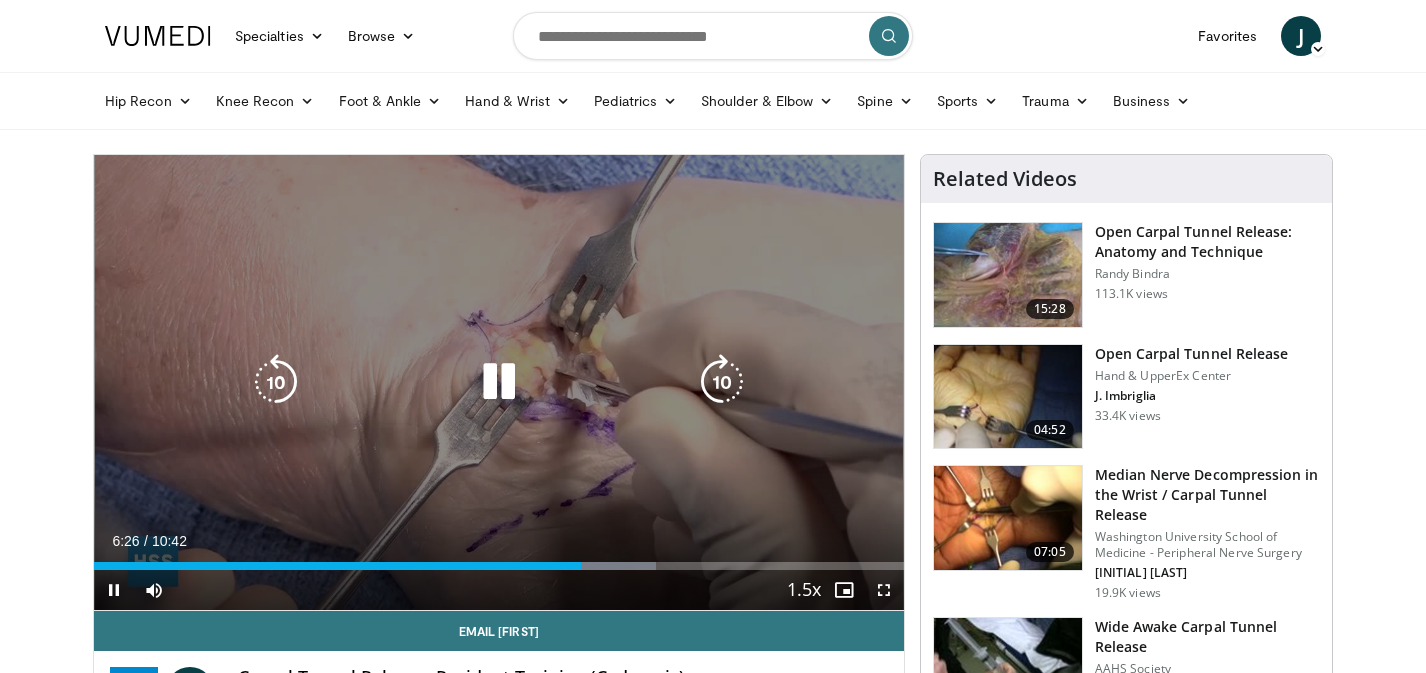 click at bounding box center (499, 382) 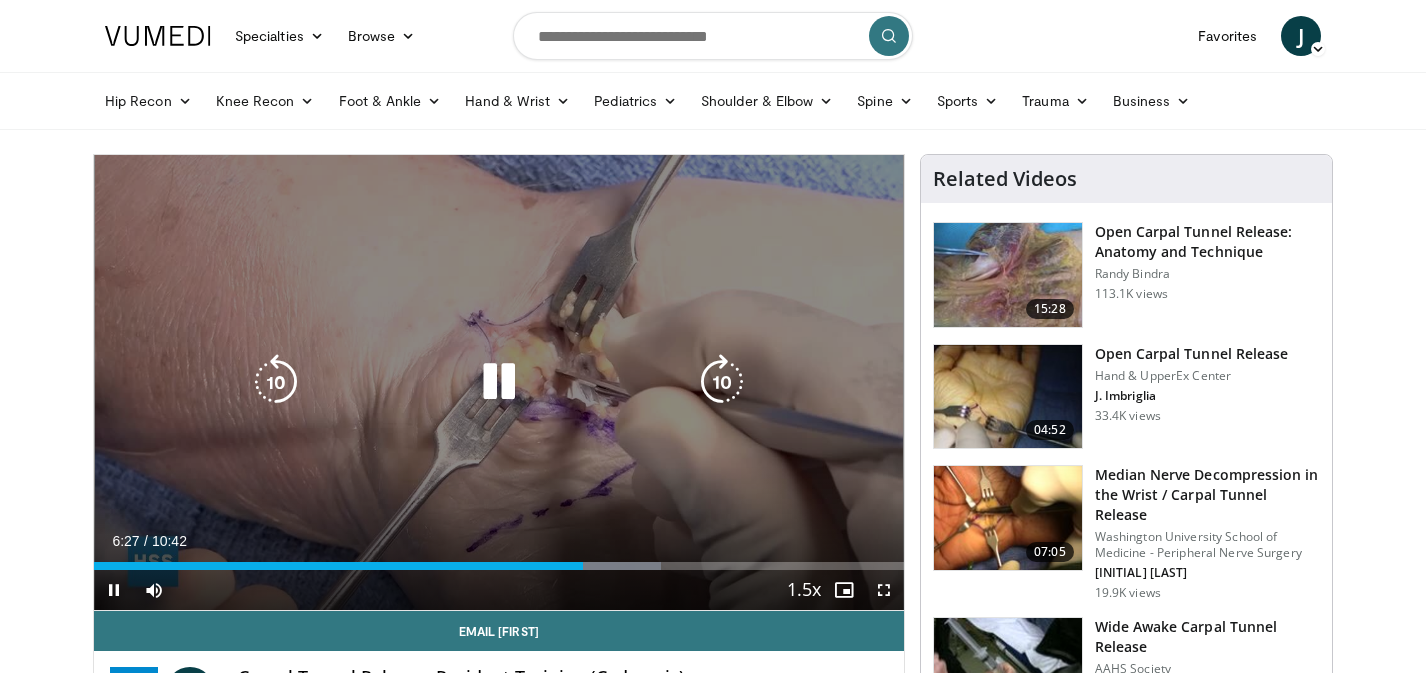 click at bounding box center [499, 382] 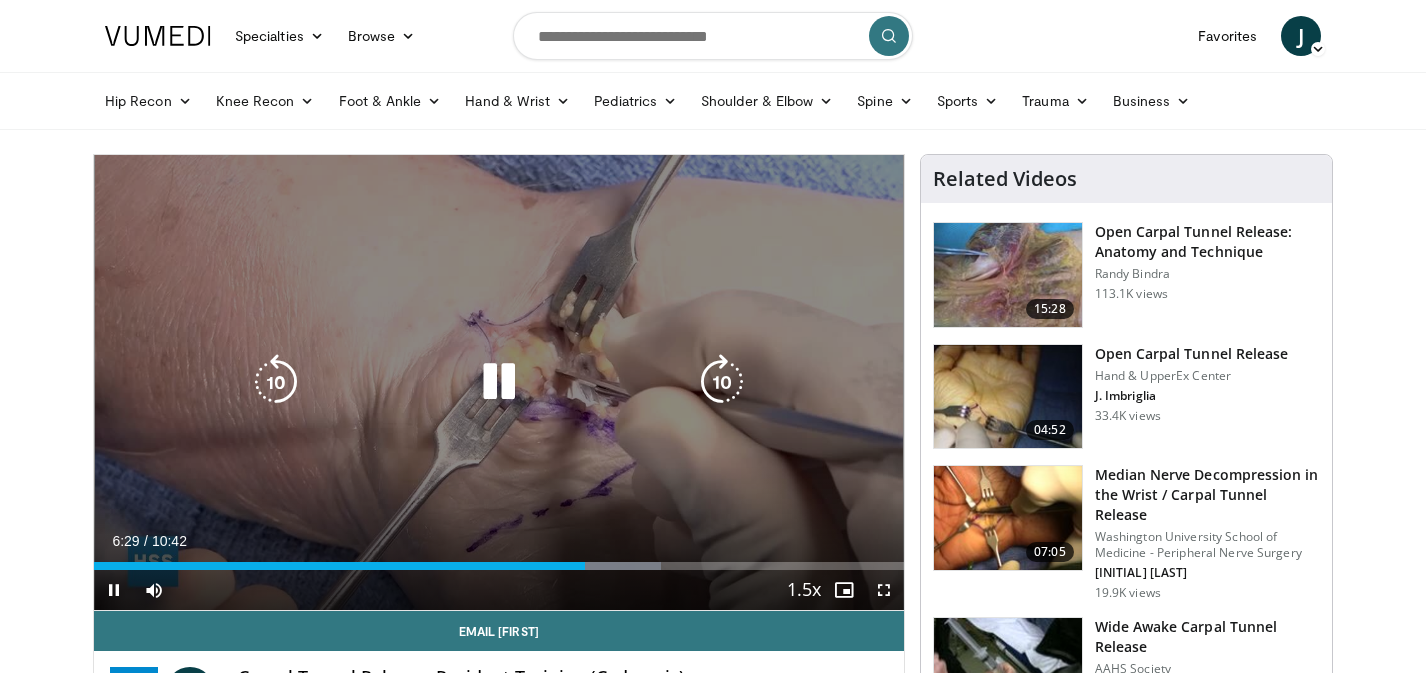 click at bounding box center [499, 382] 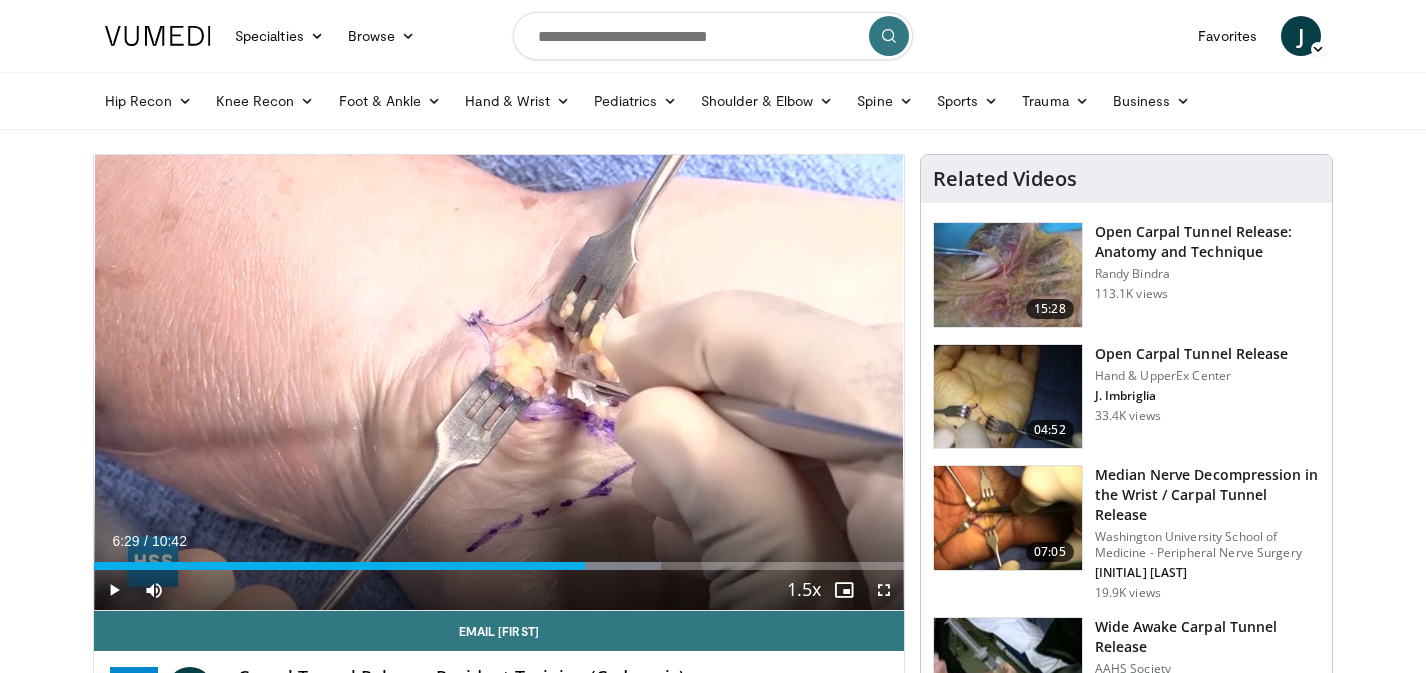 click on "30 seconds
Tap to unmute" at bounding box center (499, 382) 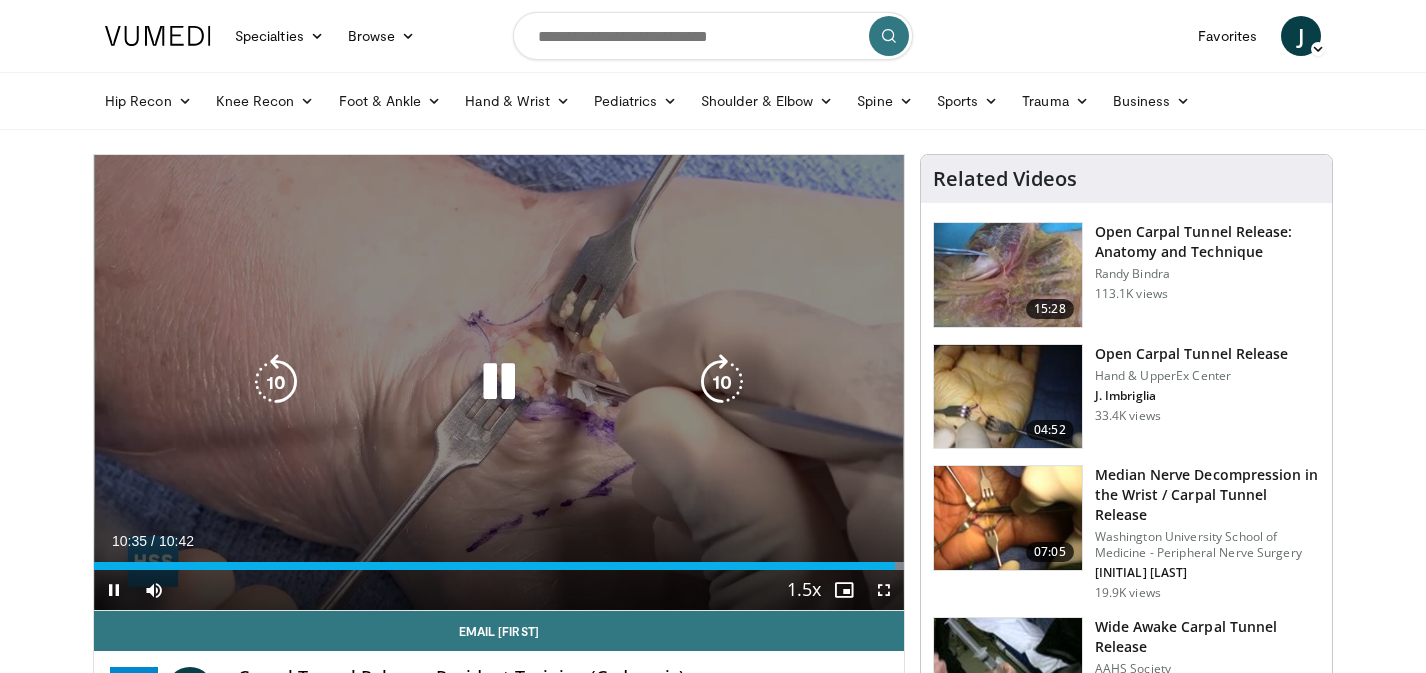 click on "30 seconds
Tap to unmute" at bounding box center (499, 382) 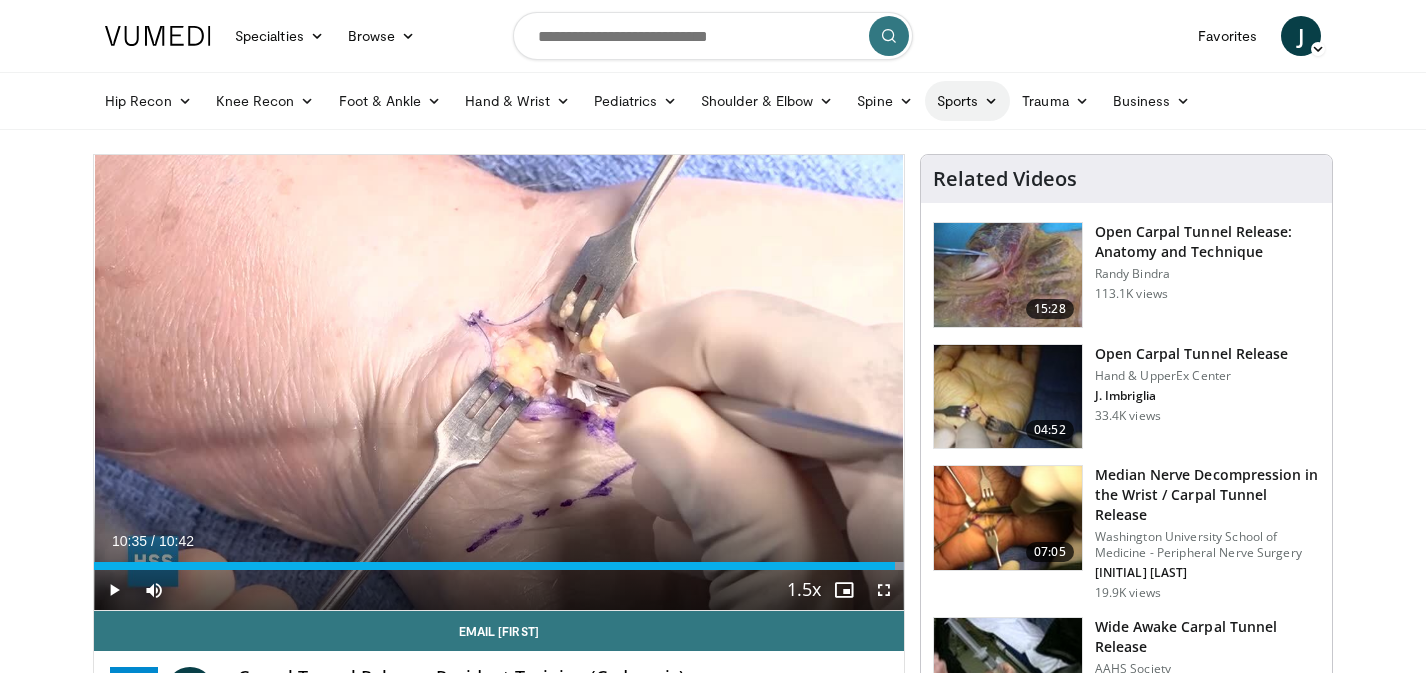 click at bounding box center (991, 101) 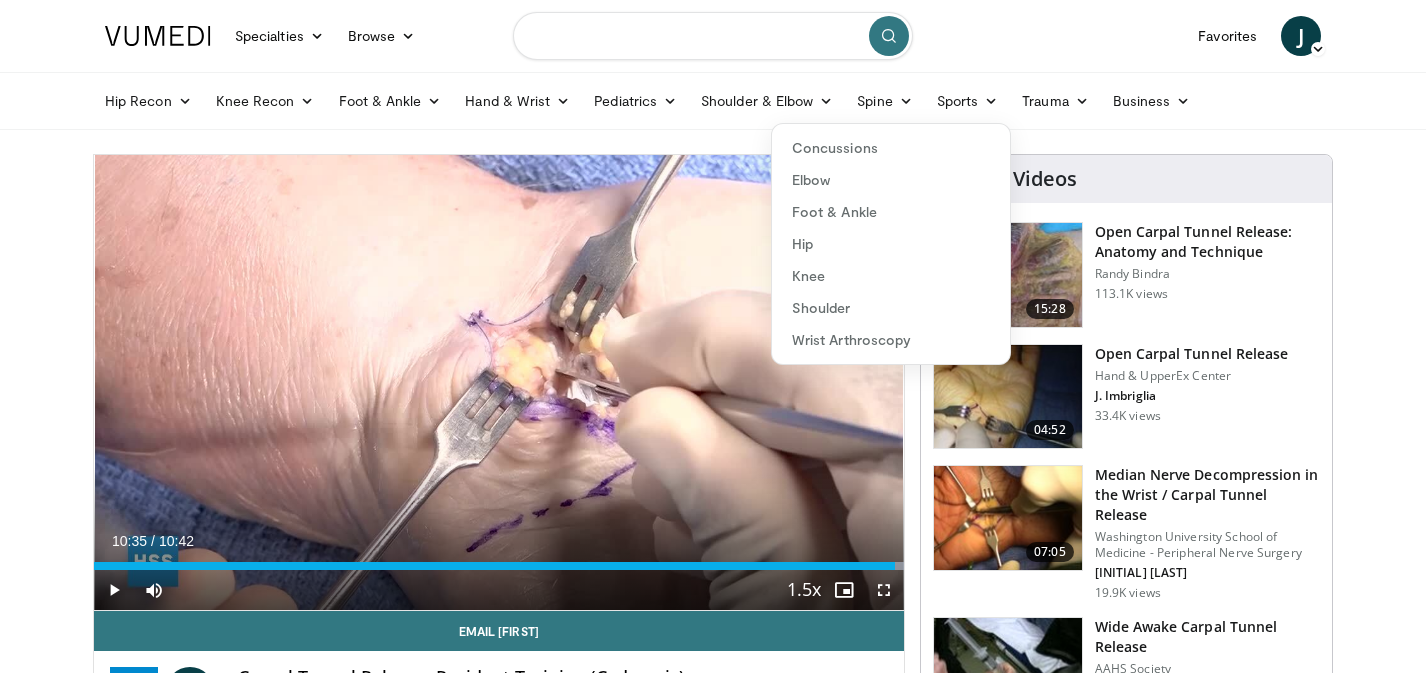 click at bounding box center (713, 36) 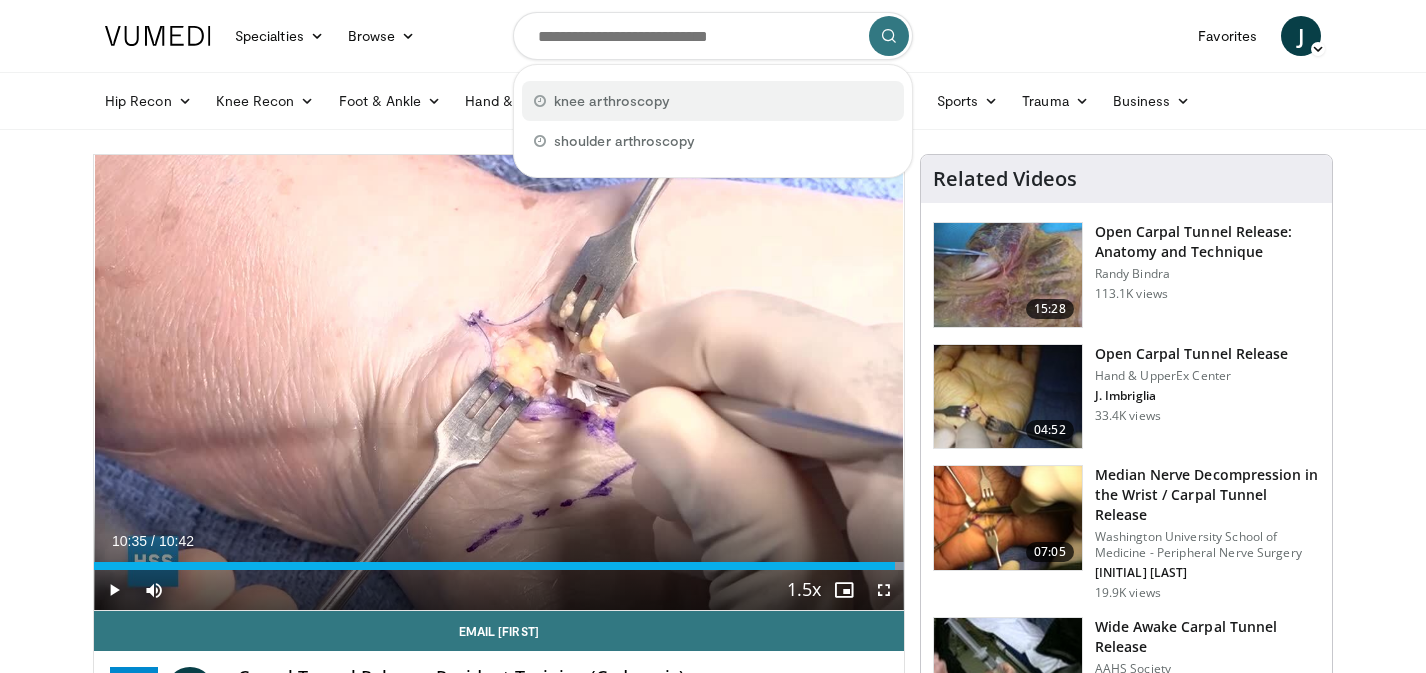click on "knee arthroscopy" at bounding box center (612, 101) 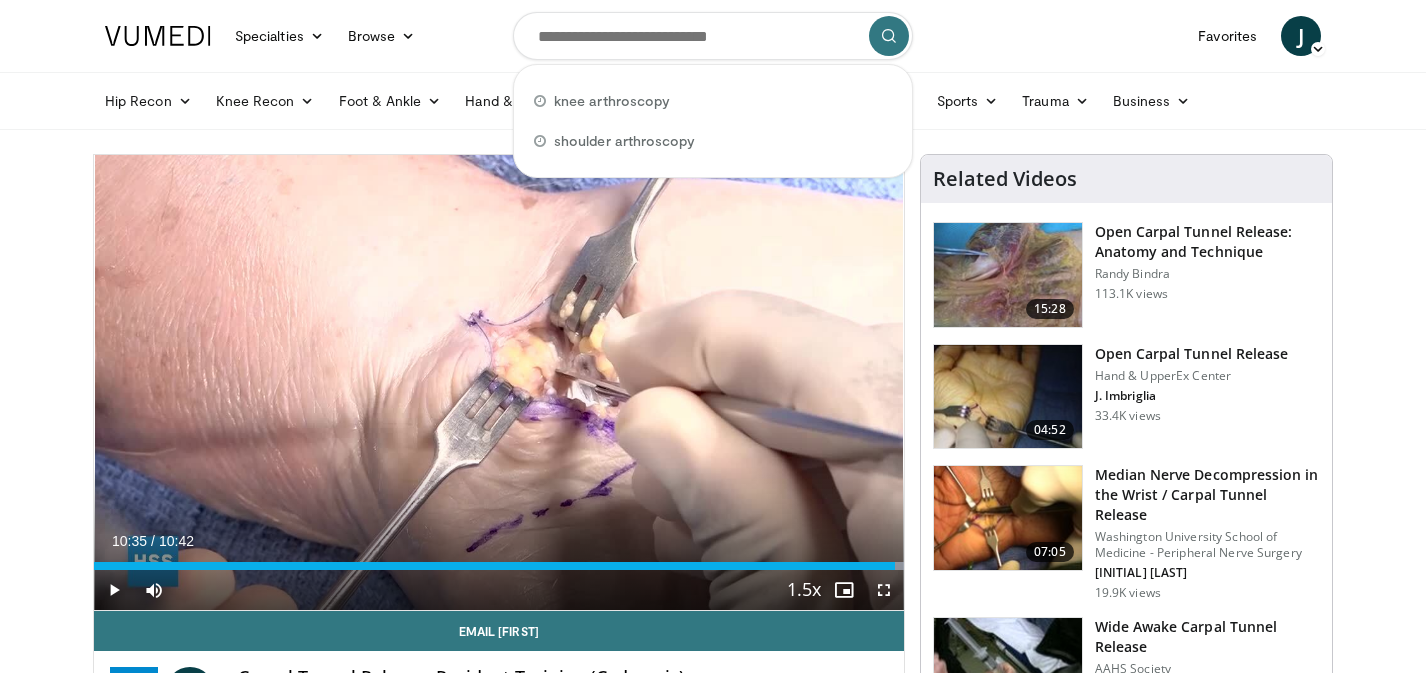 type on "**********" 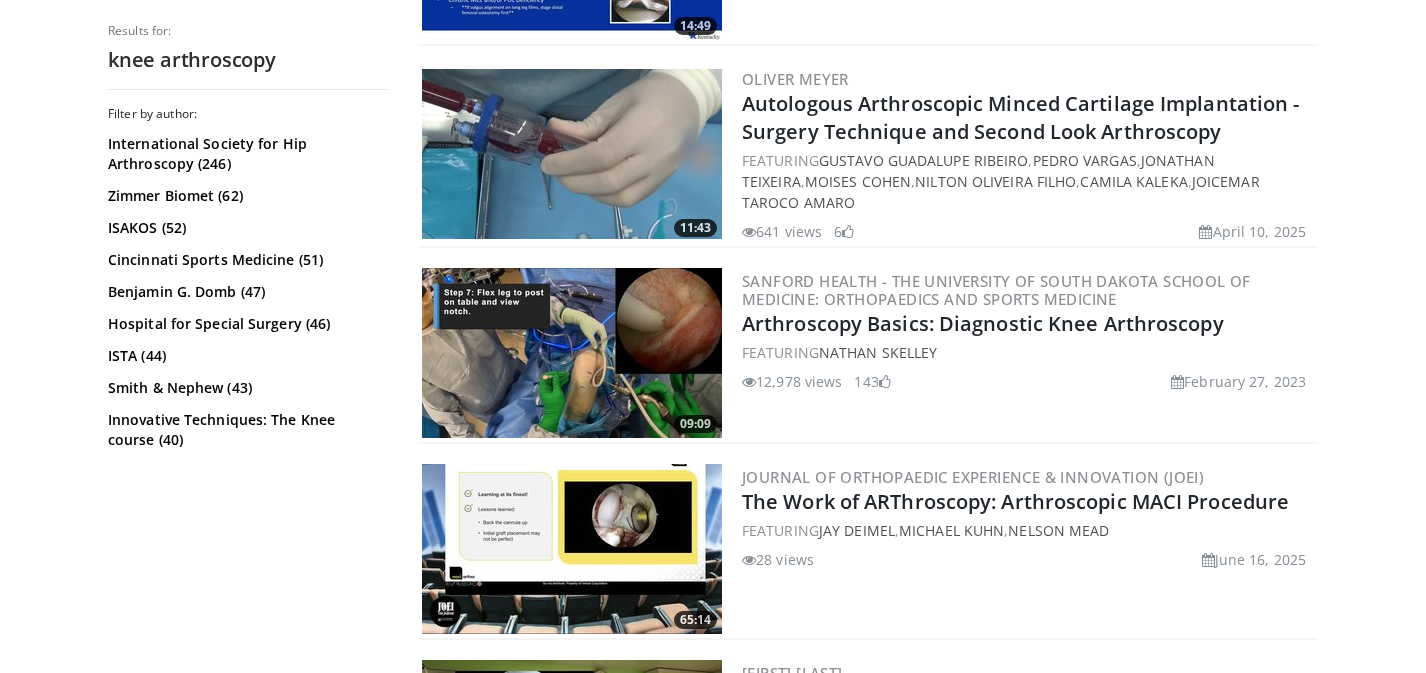 scroll, scrollTop: 941, scrollLeft: 0, axis: vertical 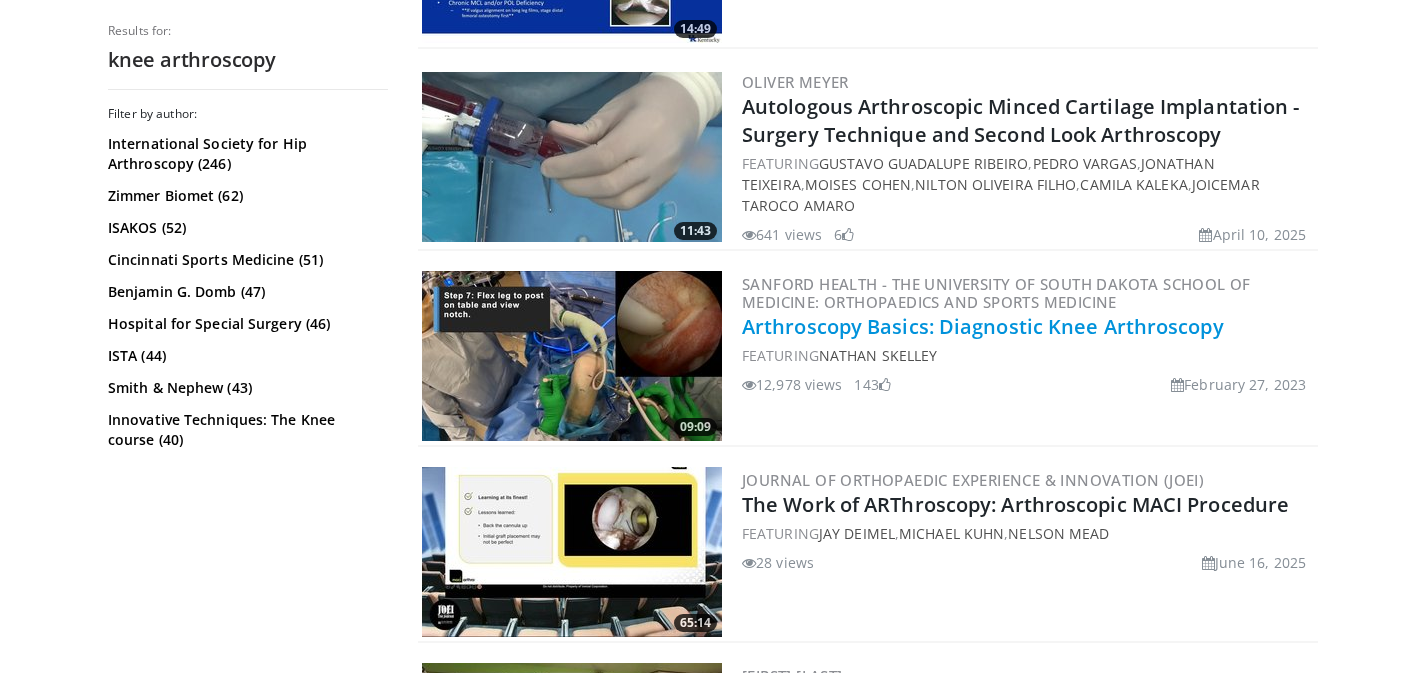 click on "Arthroscopy Basics: Diagnostic Knee Arthroscopy" at bounding box center (983, 326) 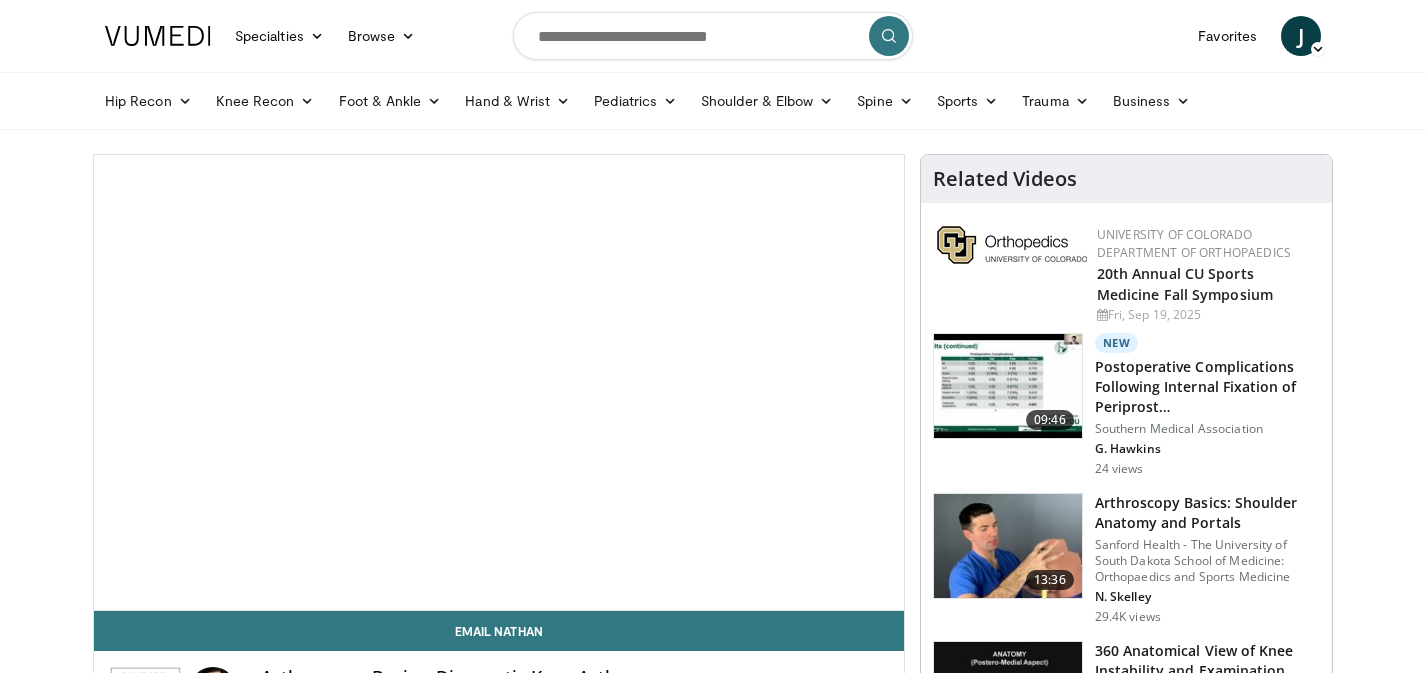scroll, scrollTop: 0, scrollLeft: 0, axis: both 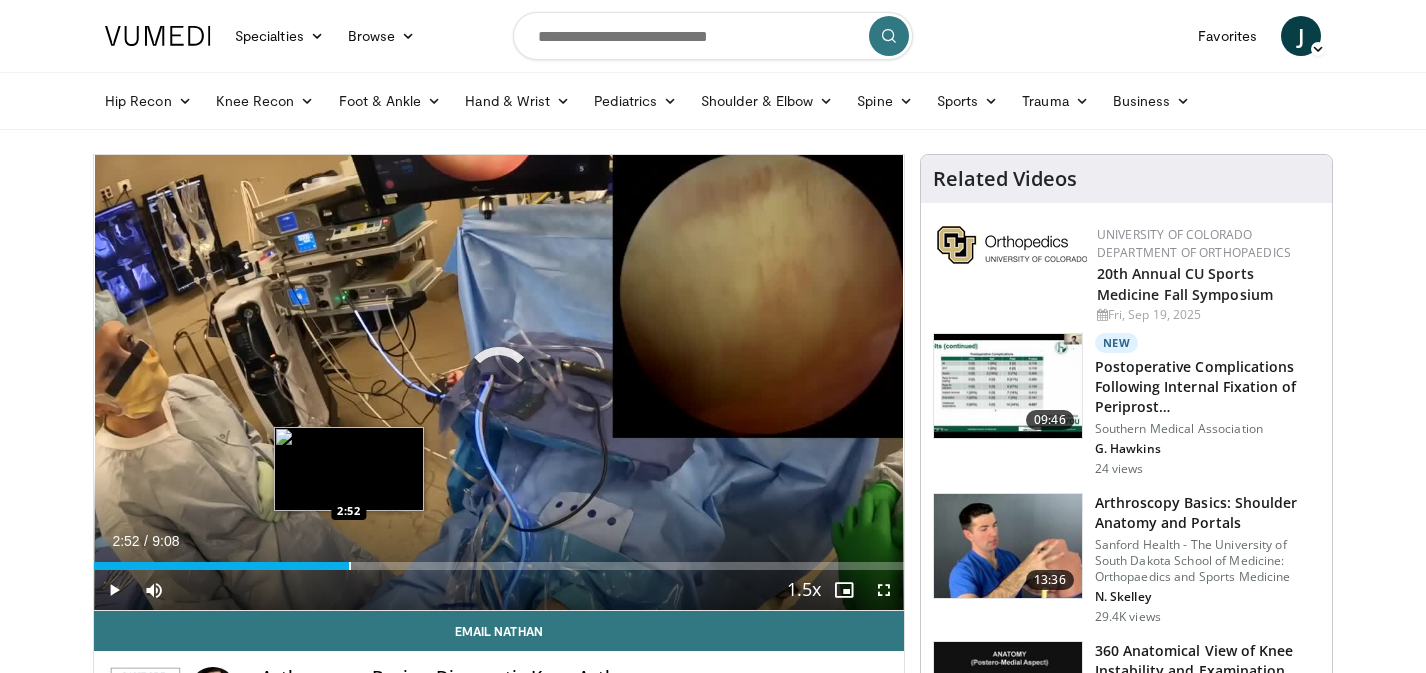 click at bounding box center [350, 566] 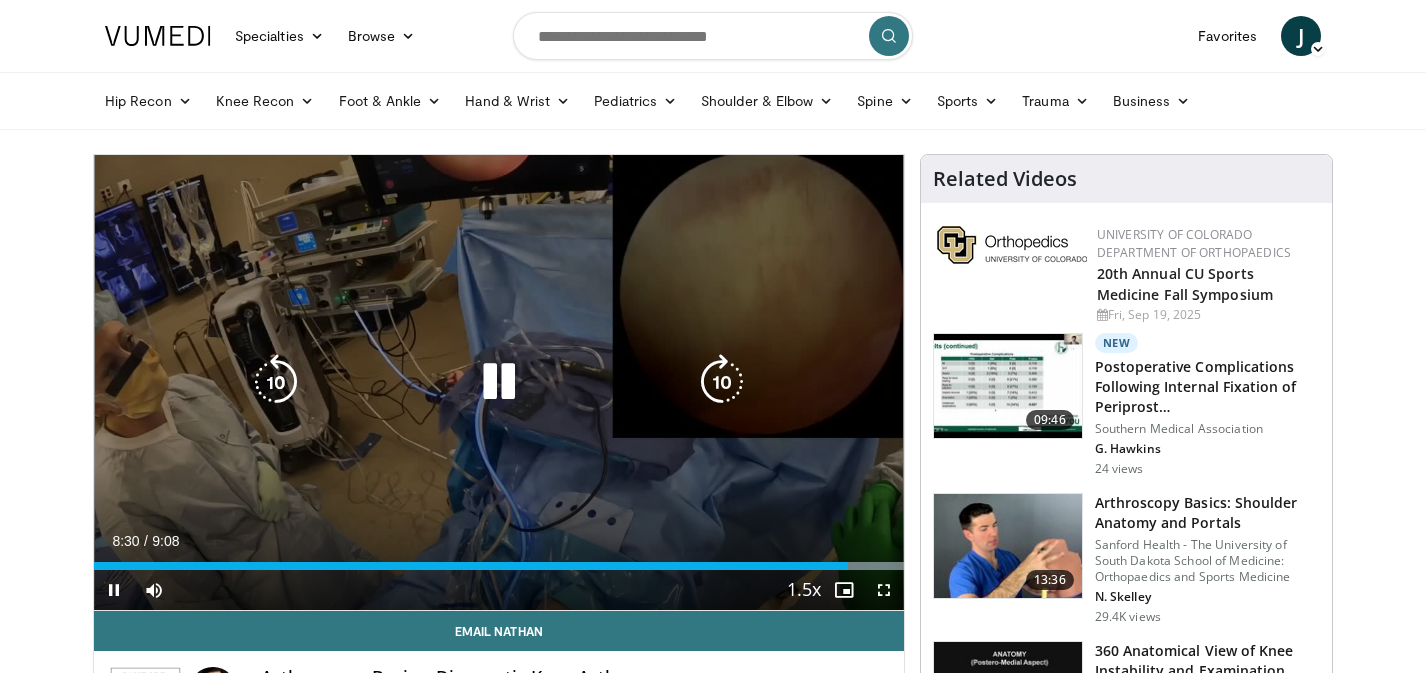 click at bounding box center [276, 382] 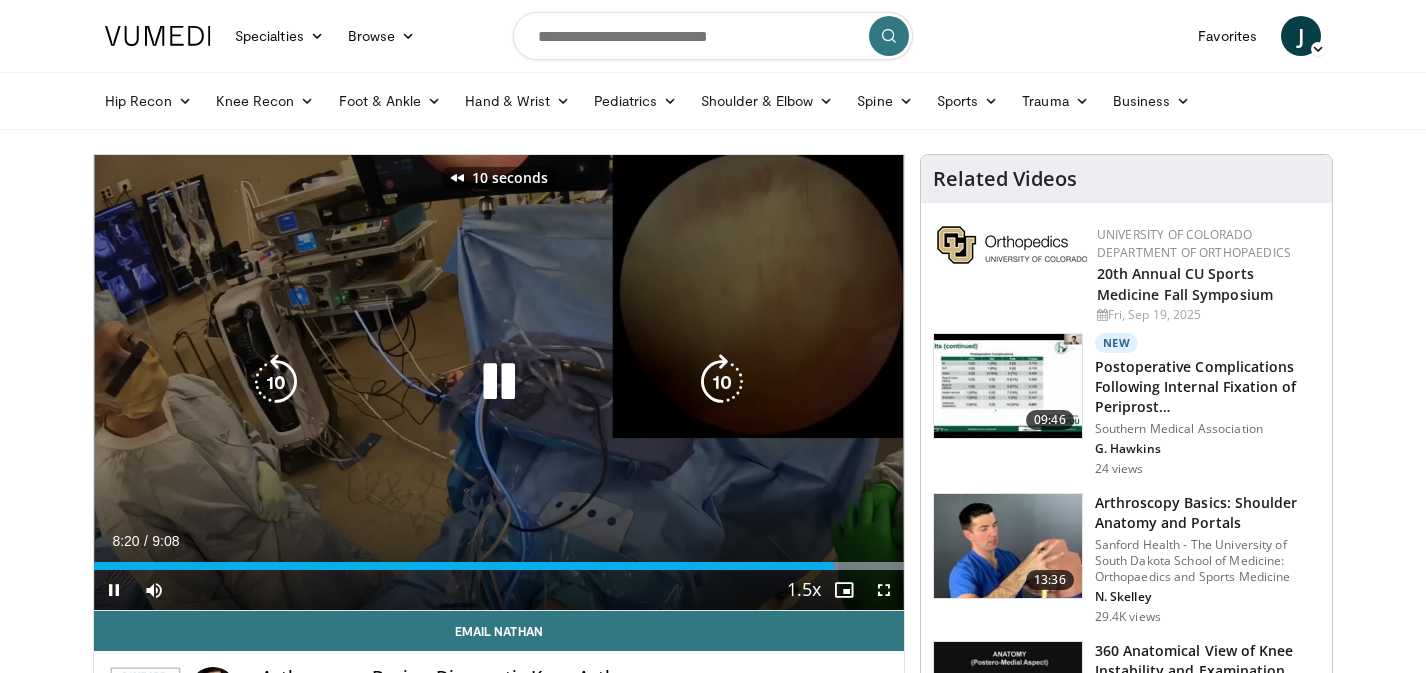 click at bounding box center [276, 382] 